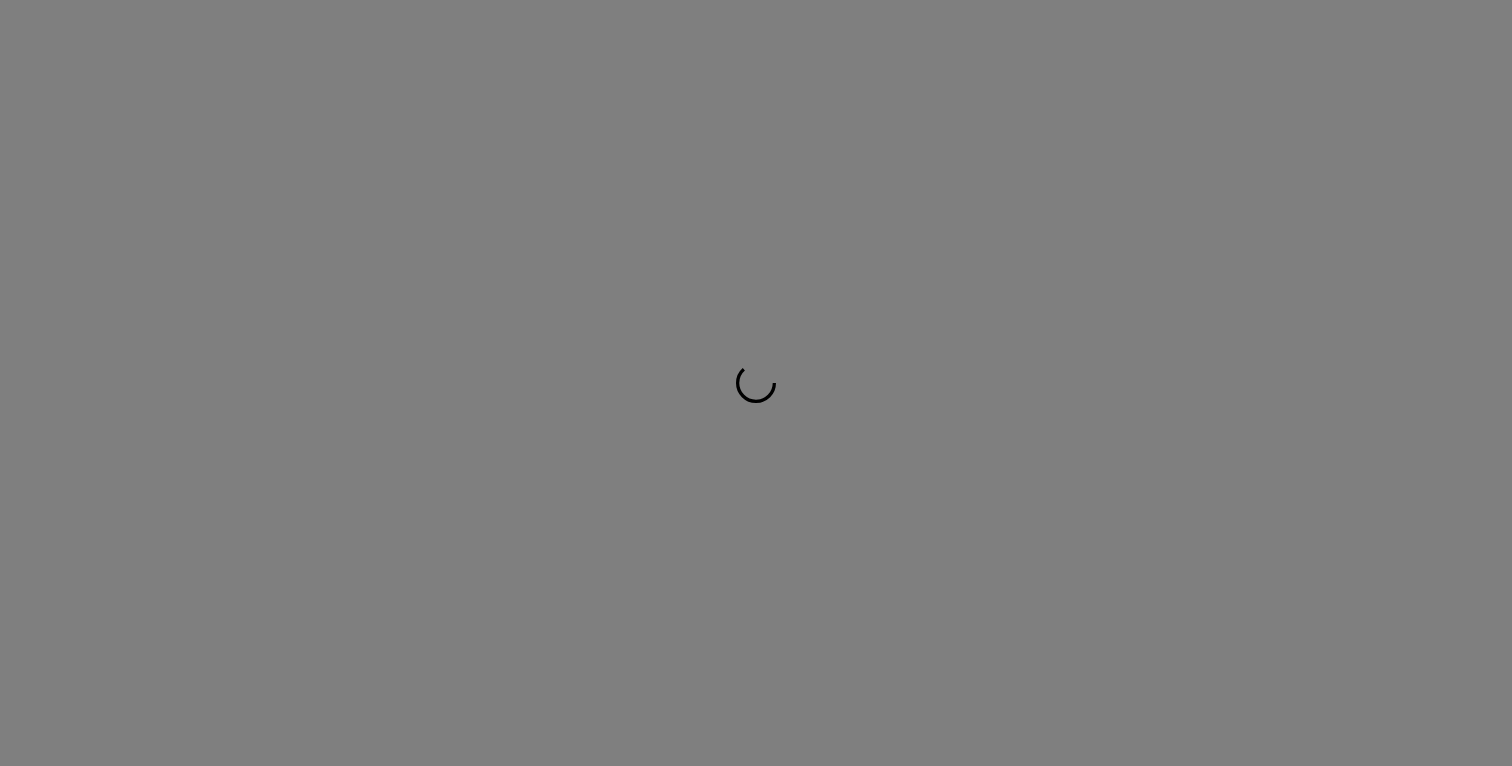 scroll, scrollTop: 0, scrollLeft: 0, axis: both 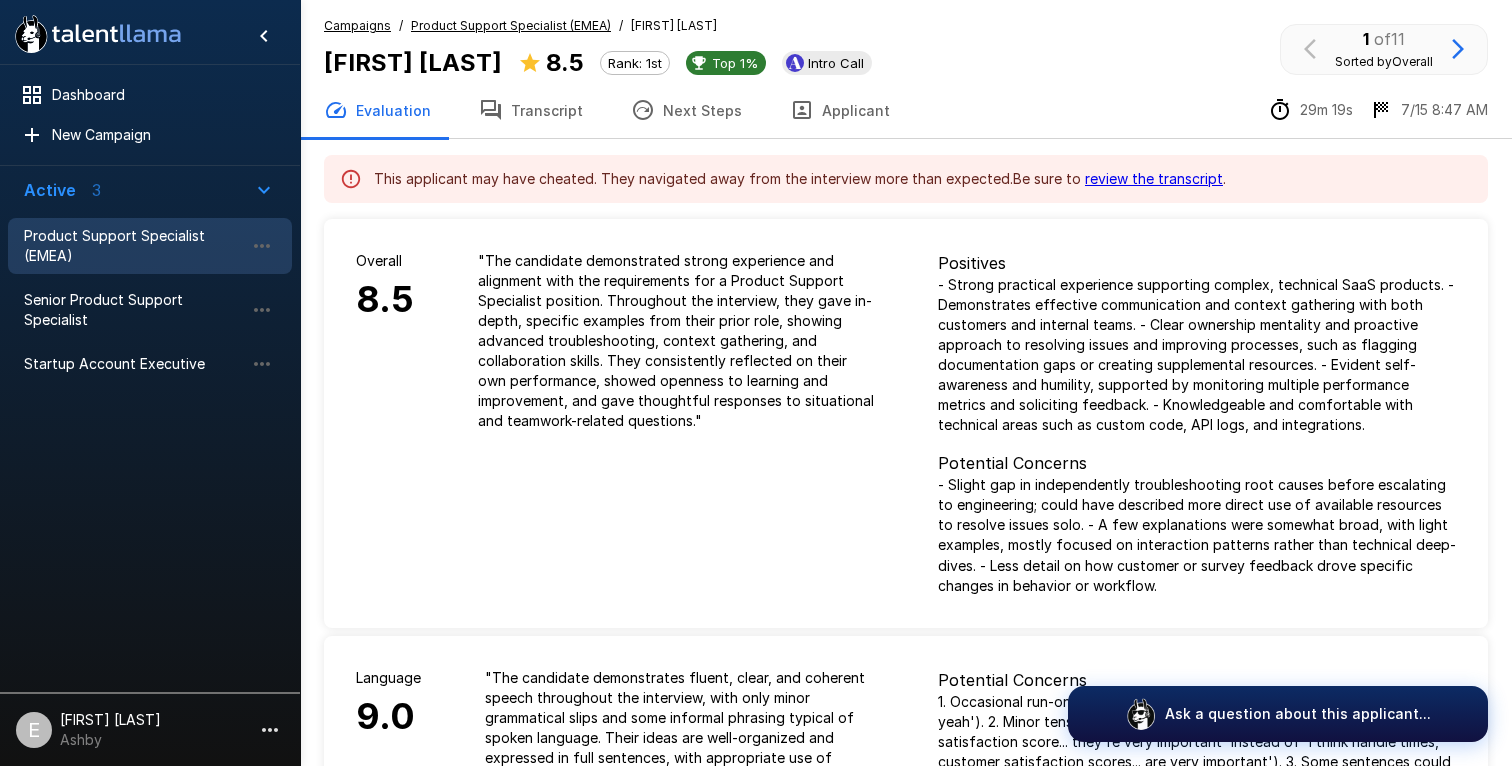 click on "Transcript" at bounding box center [531, 110] 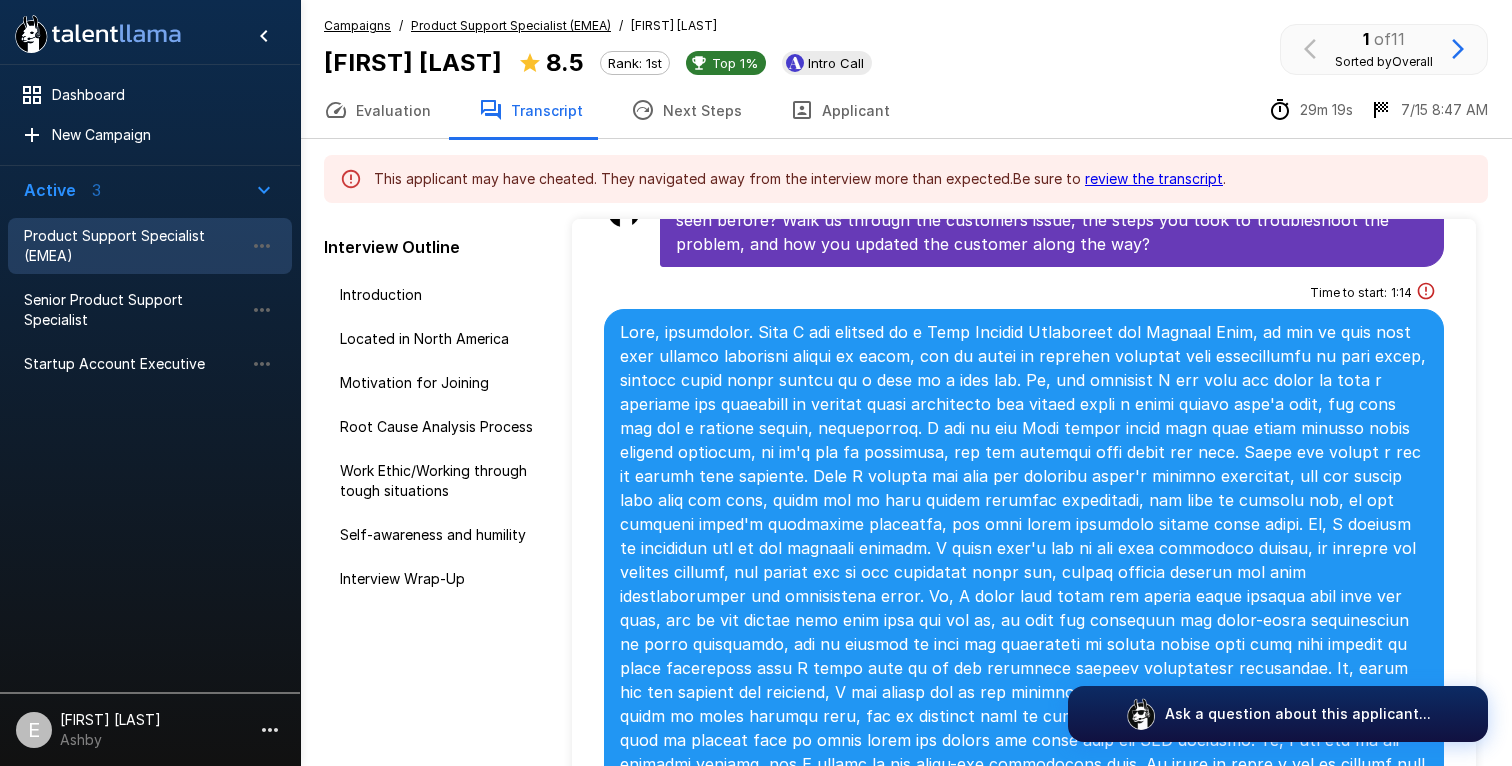 scroll, scrollTop: 1240, scrollLeft: 0, axis: vertical 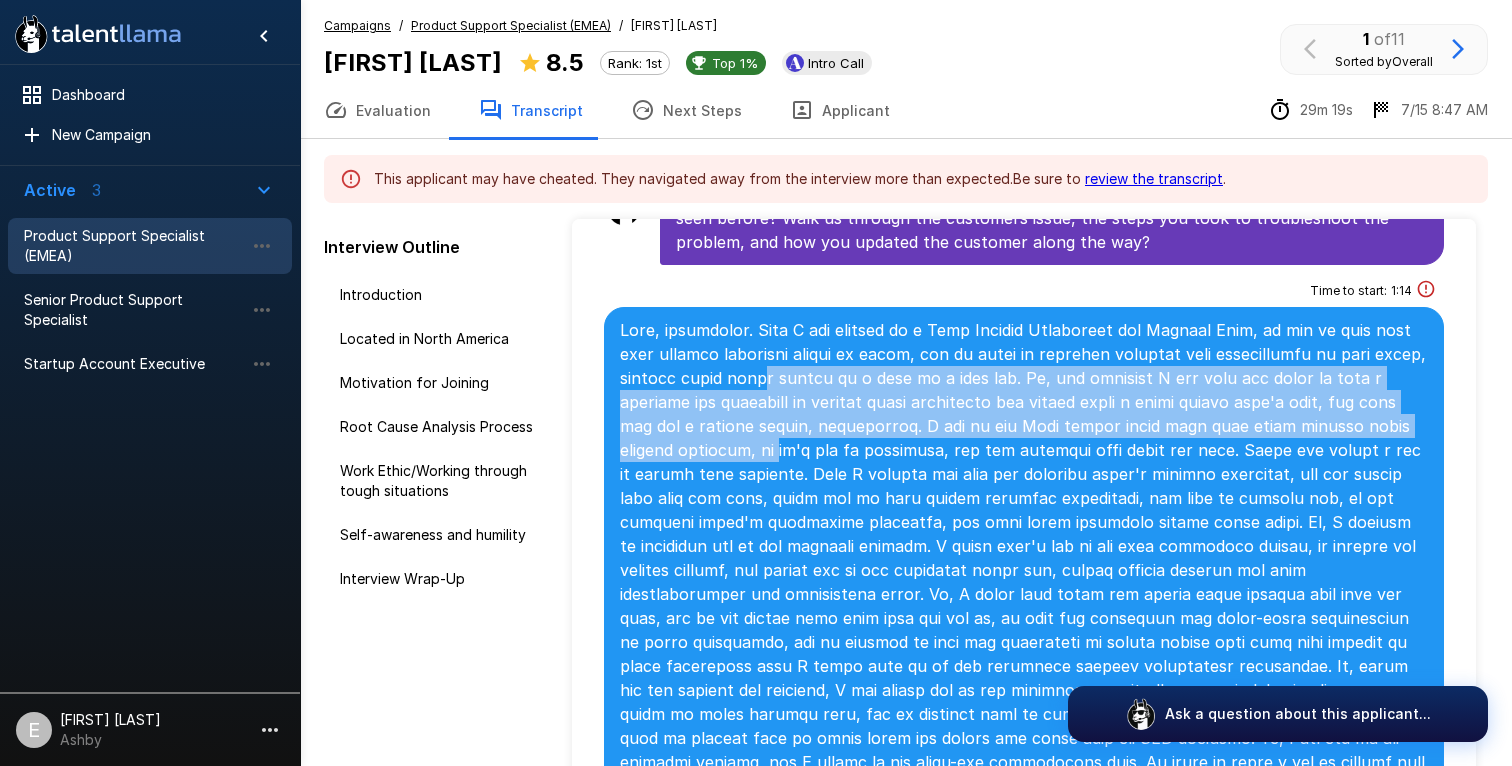 drag, startPoint x: 753, startPoint y: 366, endPoint x: 785, endPoint y: 439, distance: 79.70571 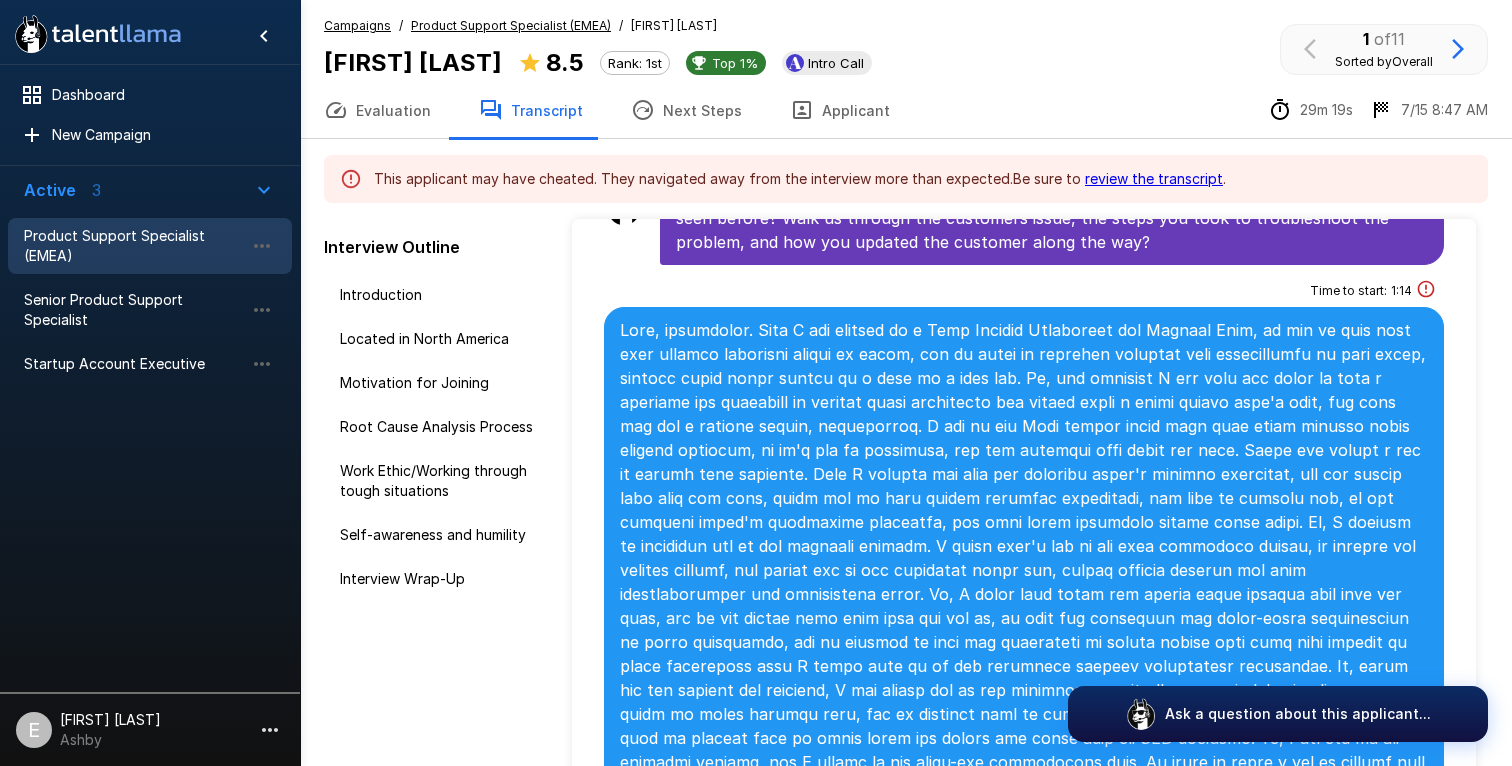 click at bounding box center [1024, 882] 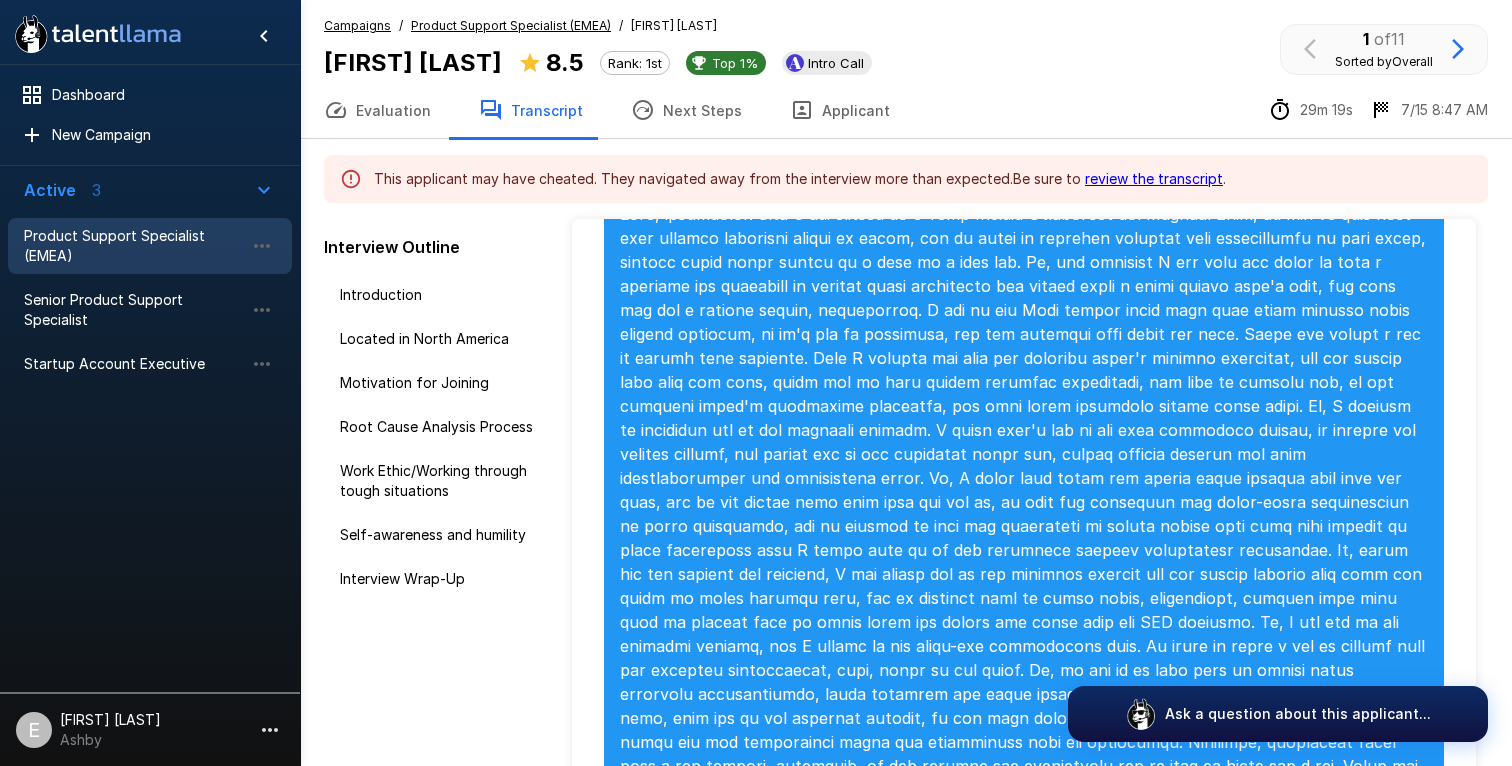 scroll, scrollTop: 1373, scrollLeft: 0, axis: vertical 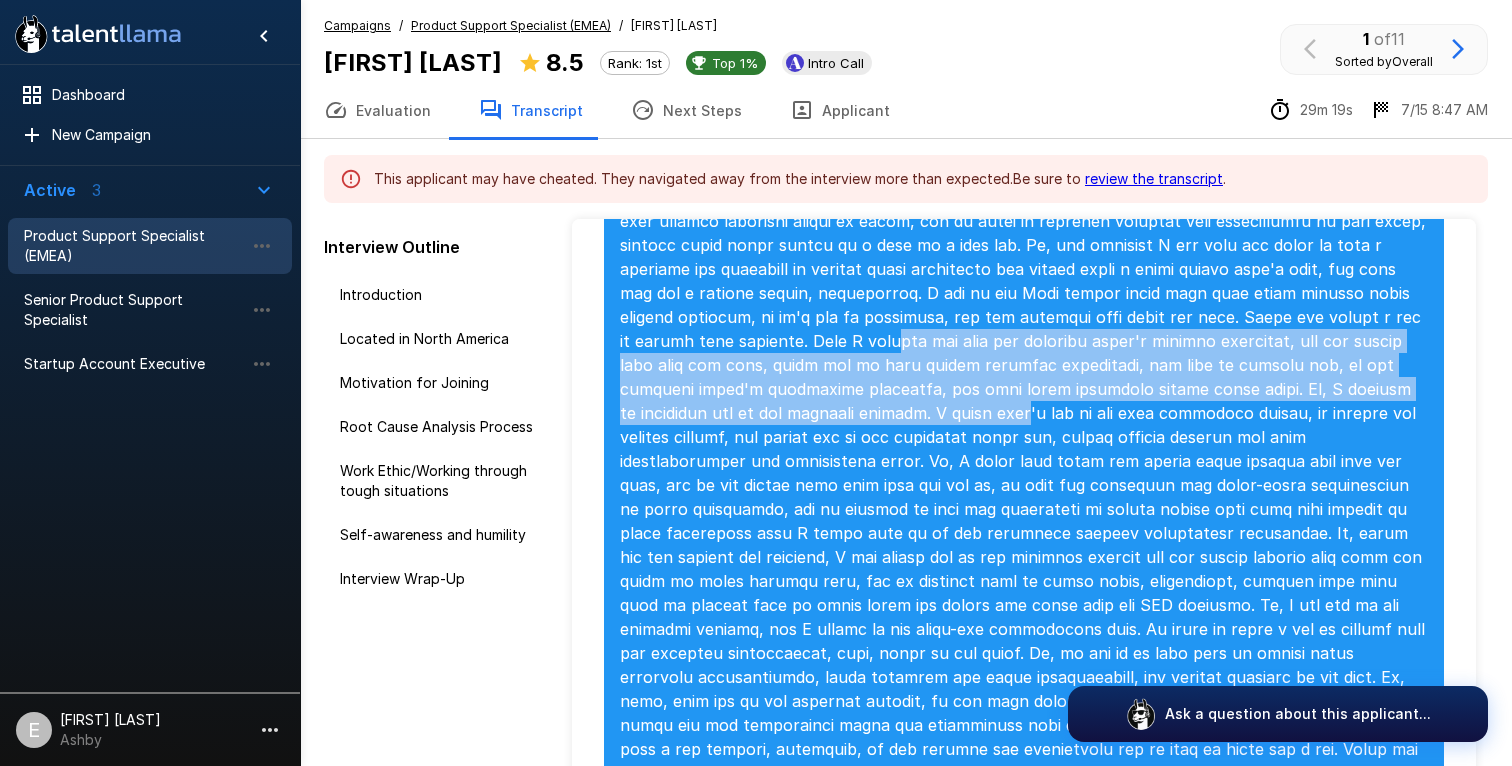 drag, startPoint x: 899, startPoint y: 351, endPoint x: 901, endPoint y: 405, distance: 54.037025 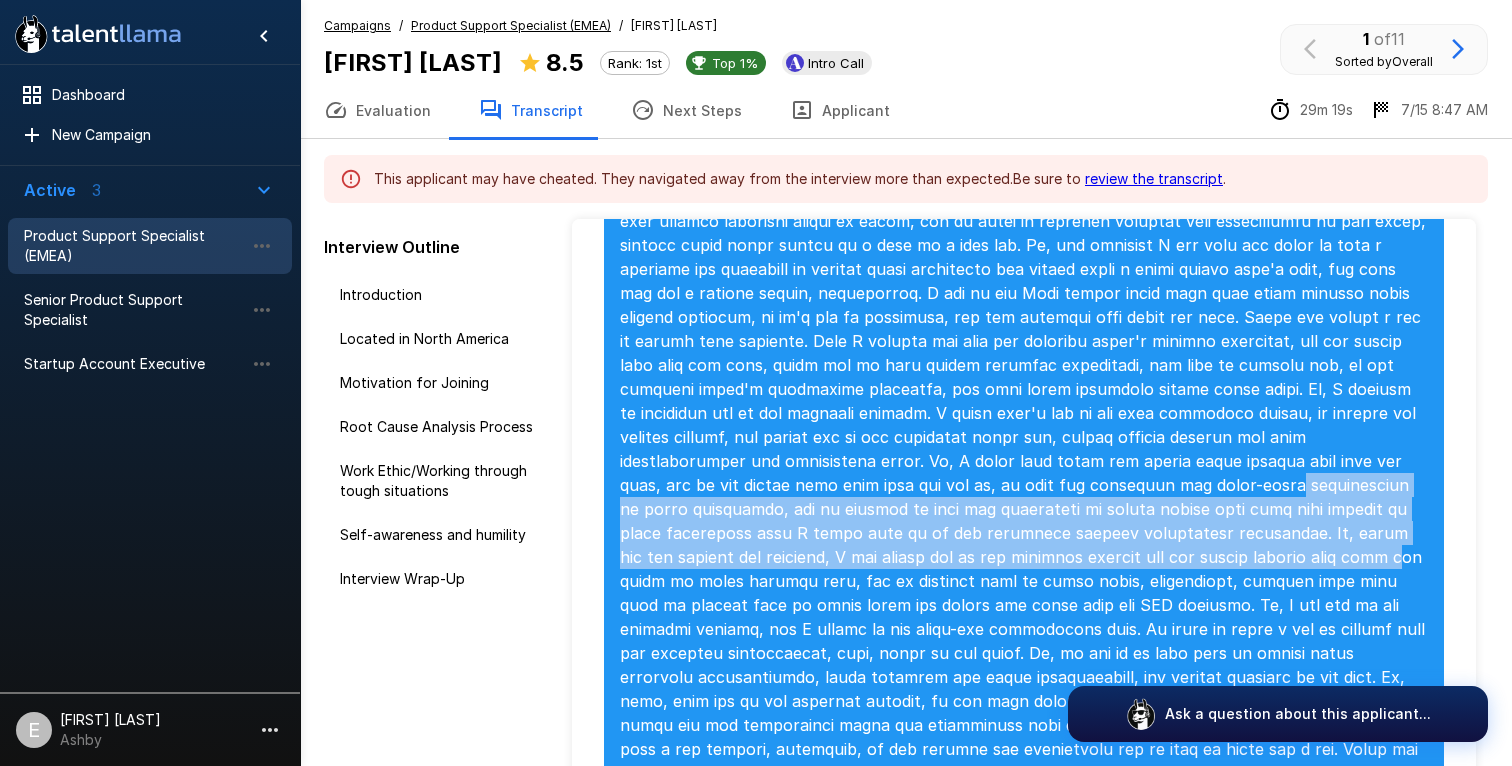 drag, startPoint x: 1008, startPoint y: 492, endPoint x: 1013, endPoint y: 559, distance: 67.18631 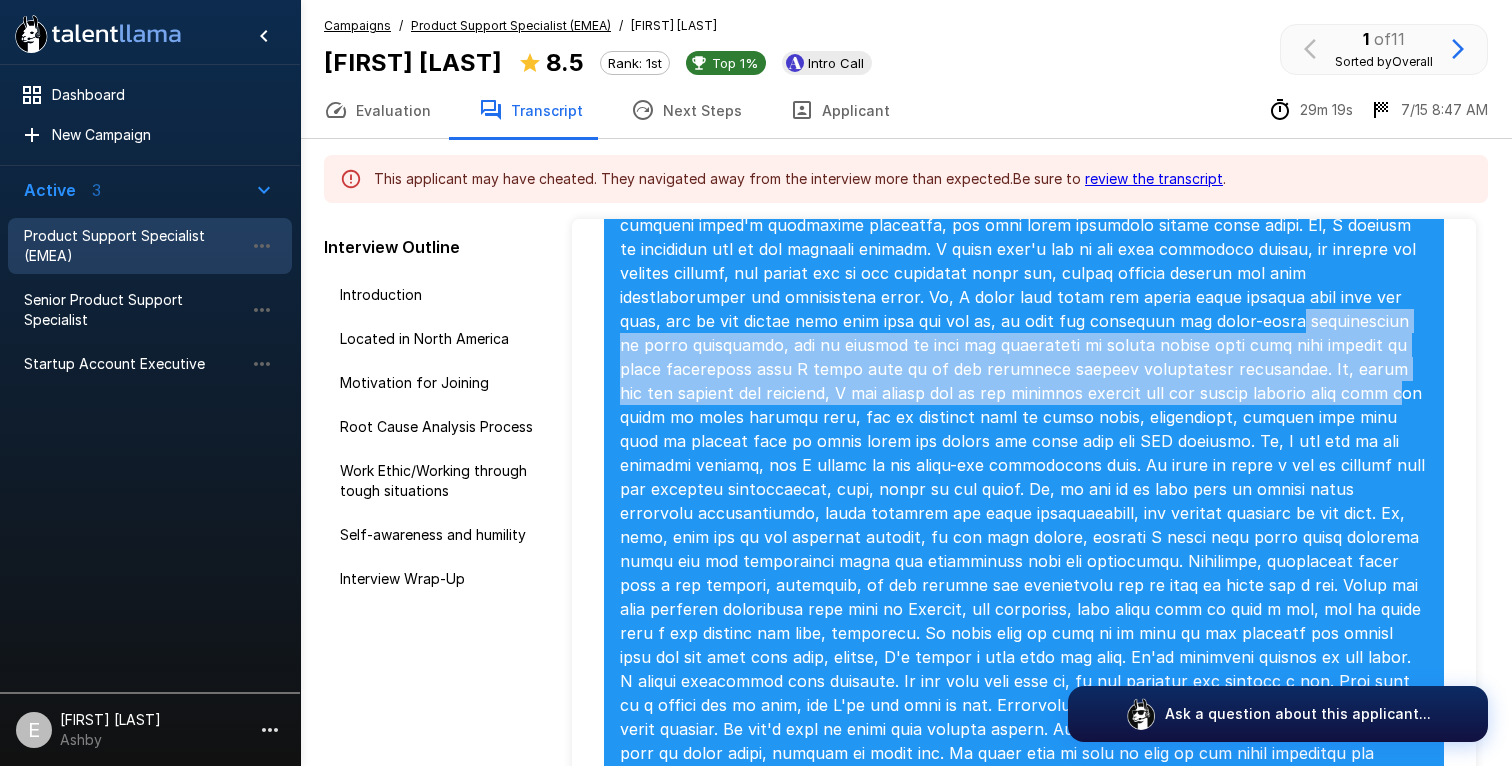scroll, scrollTop: 1538, scrollLeft: 0, axis: vertical 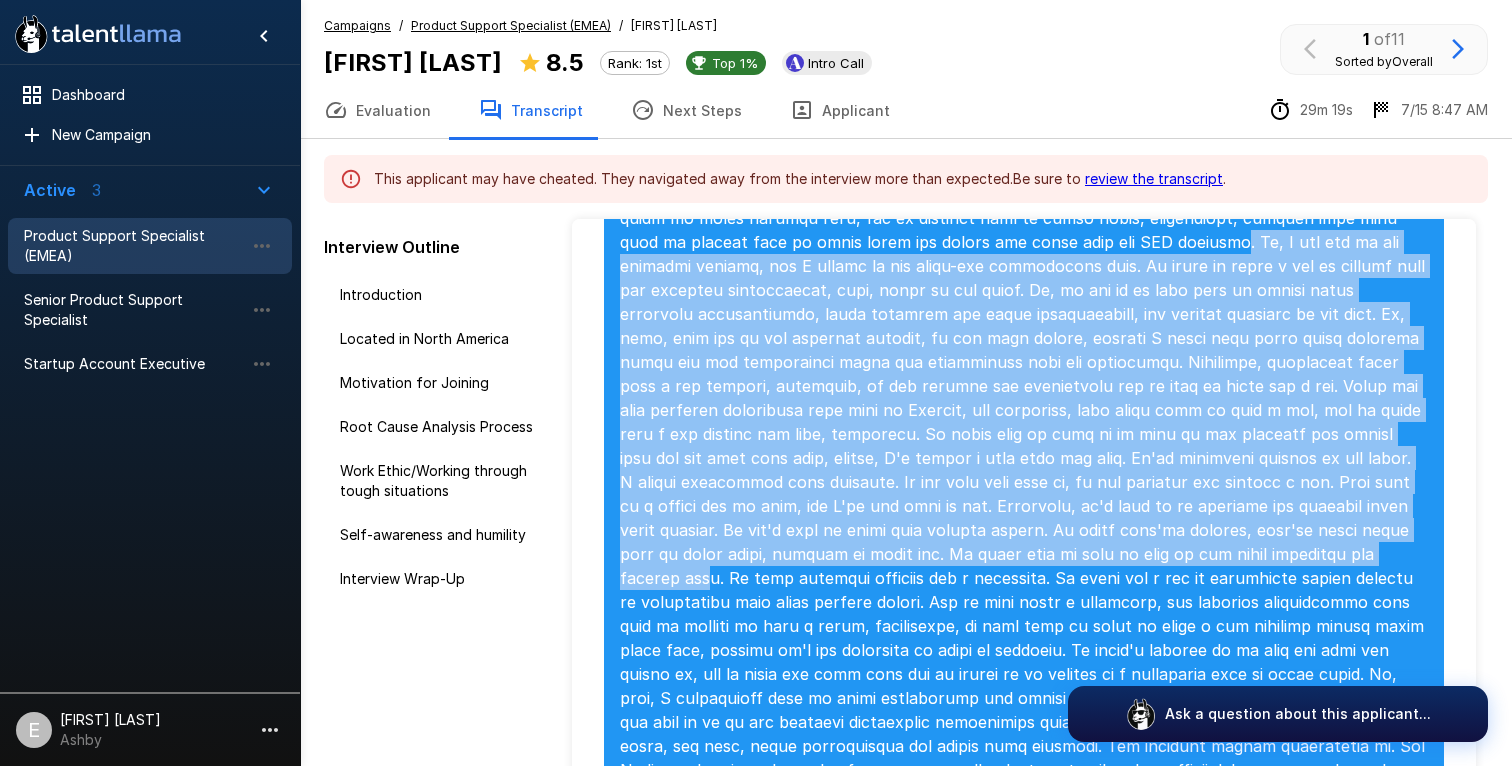 drag, startPoint x: 787, startPoint y: 435, endPoint x: 829, endPoint y: 546, distance: 118.680244 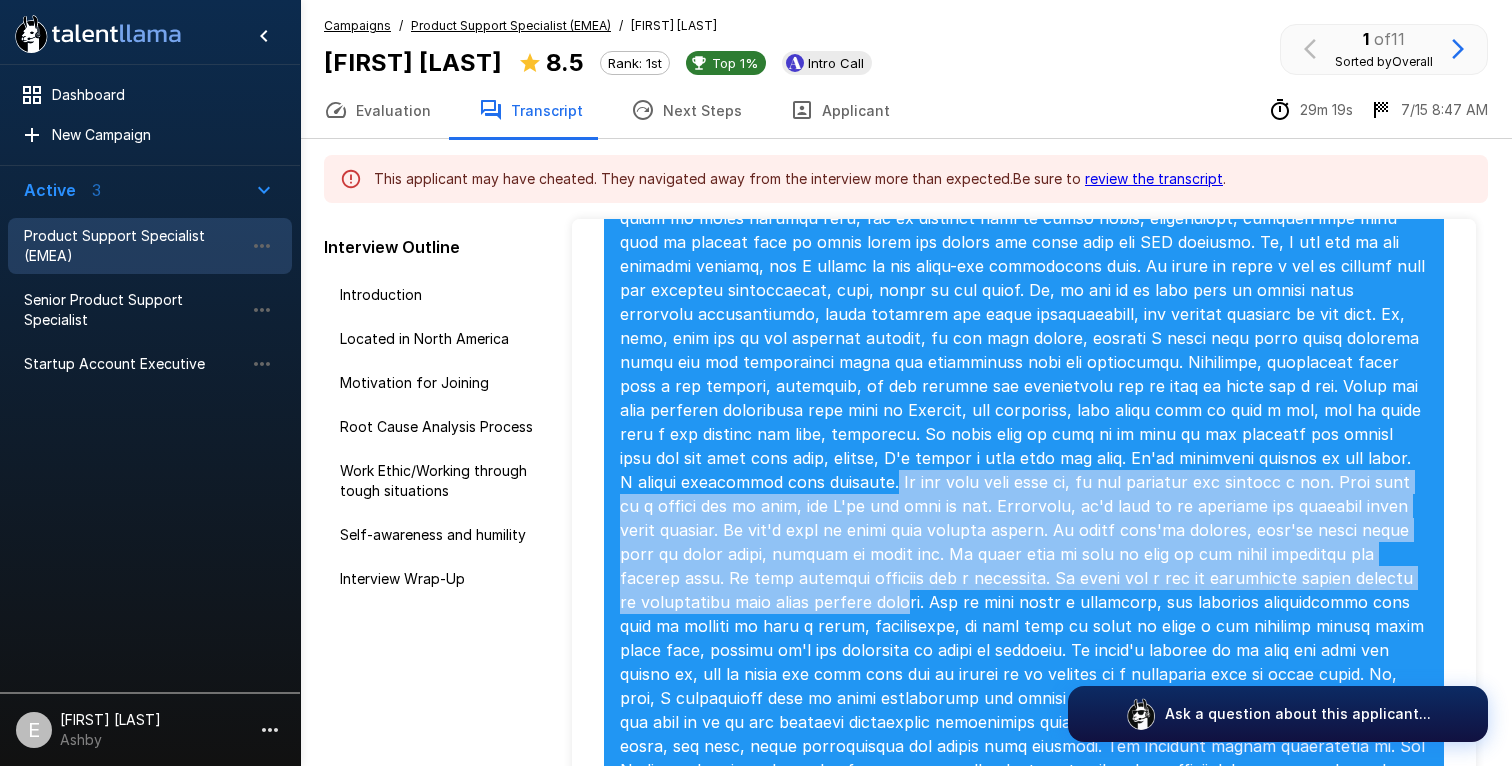 drag, startPoint x: 1021, startPoint y: 453, endPoint x: 1039, endPoint y: 571, distance: 119.36499 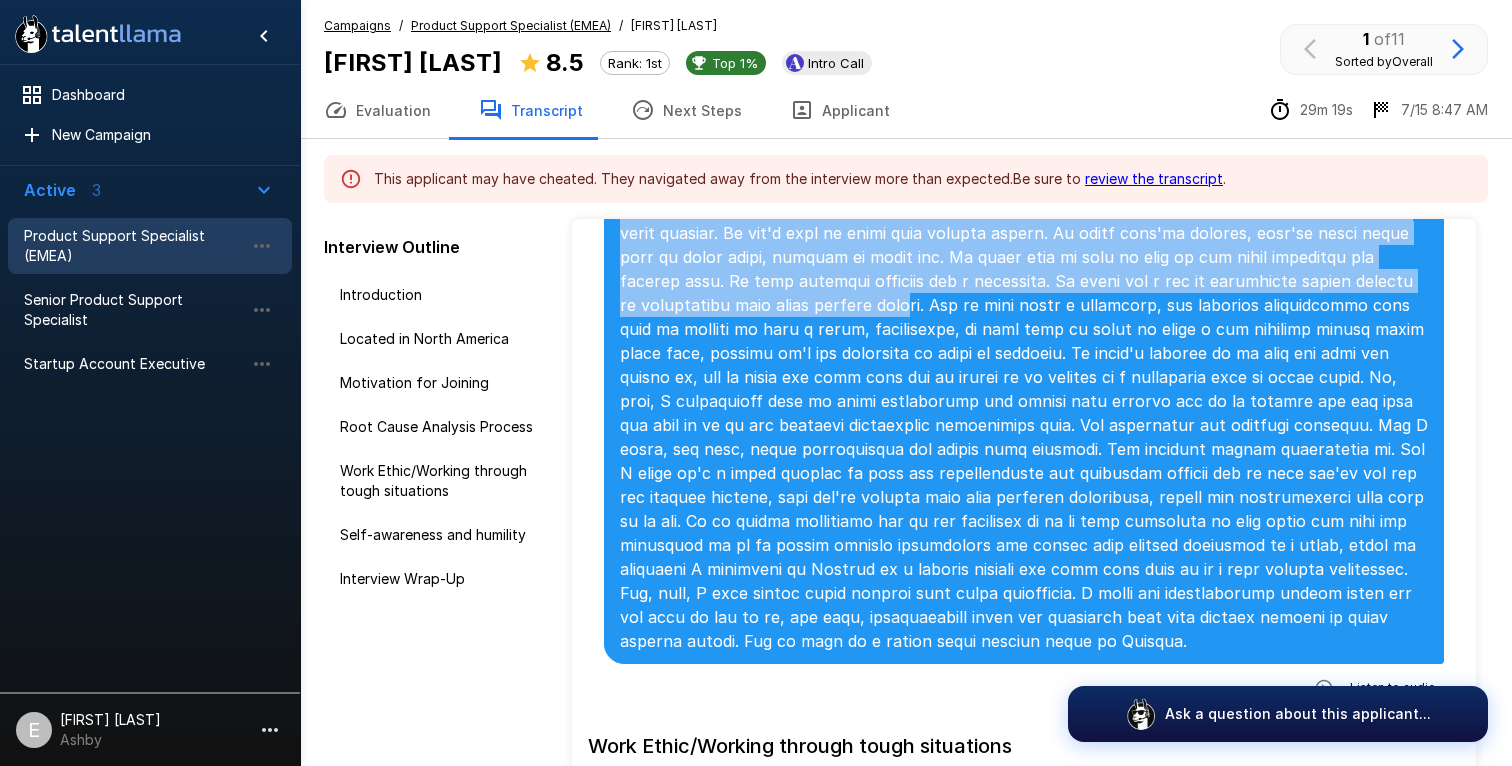scroll, scrollTop: 2031, scrollLeft: 0, axis: vertical 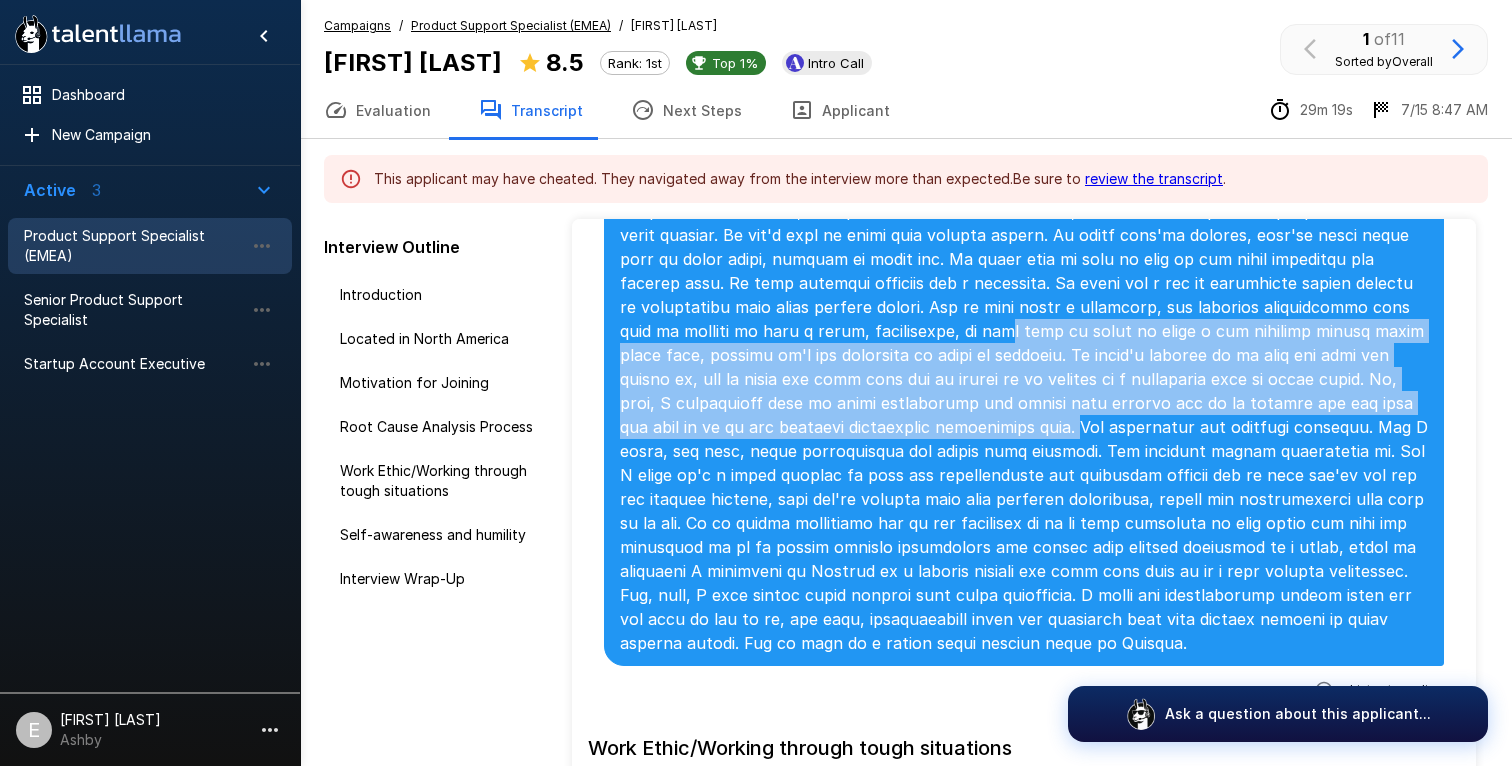 drag, startPoint x: 1142, startPoint y: 299, endPoint x: 1174, endPoint y: 408, distance: 113.600174 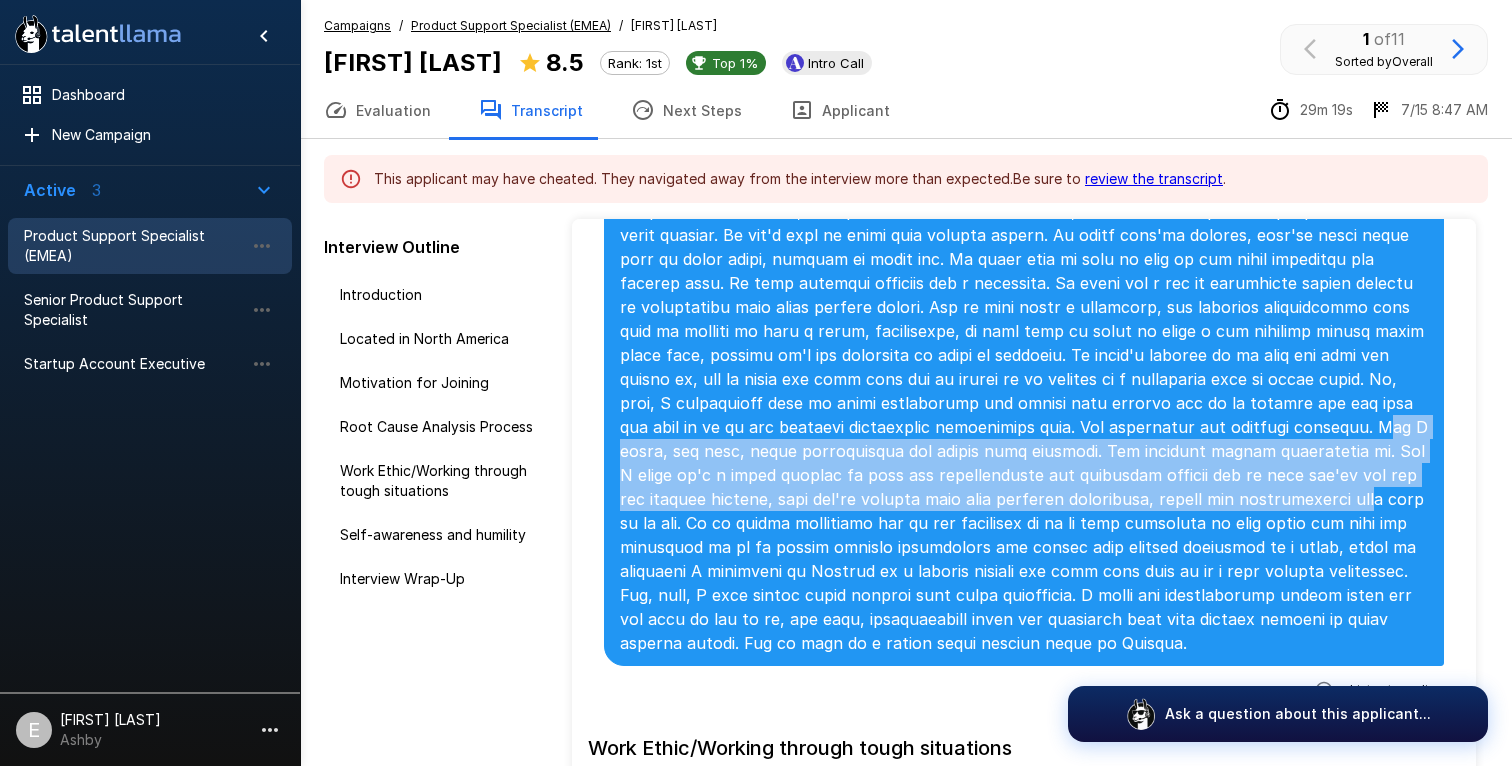 drag, startPoint x: 712, startPoint y: 431, endPoint x: 754, endPoint y: 500, distance: 80.77747 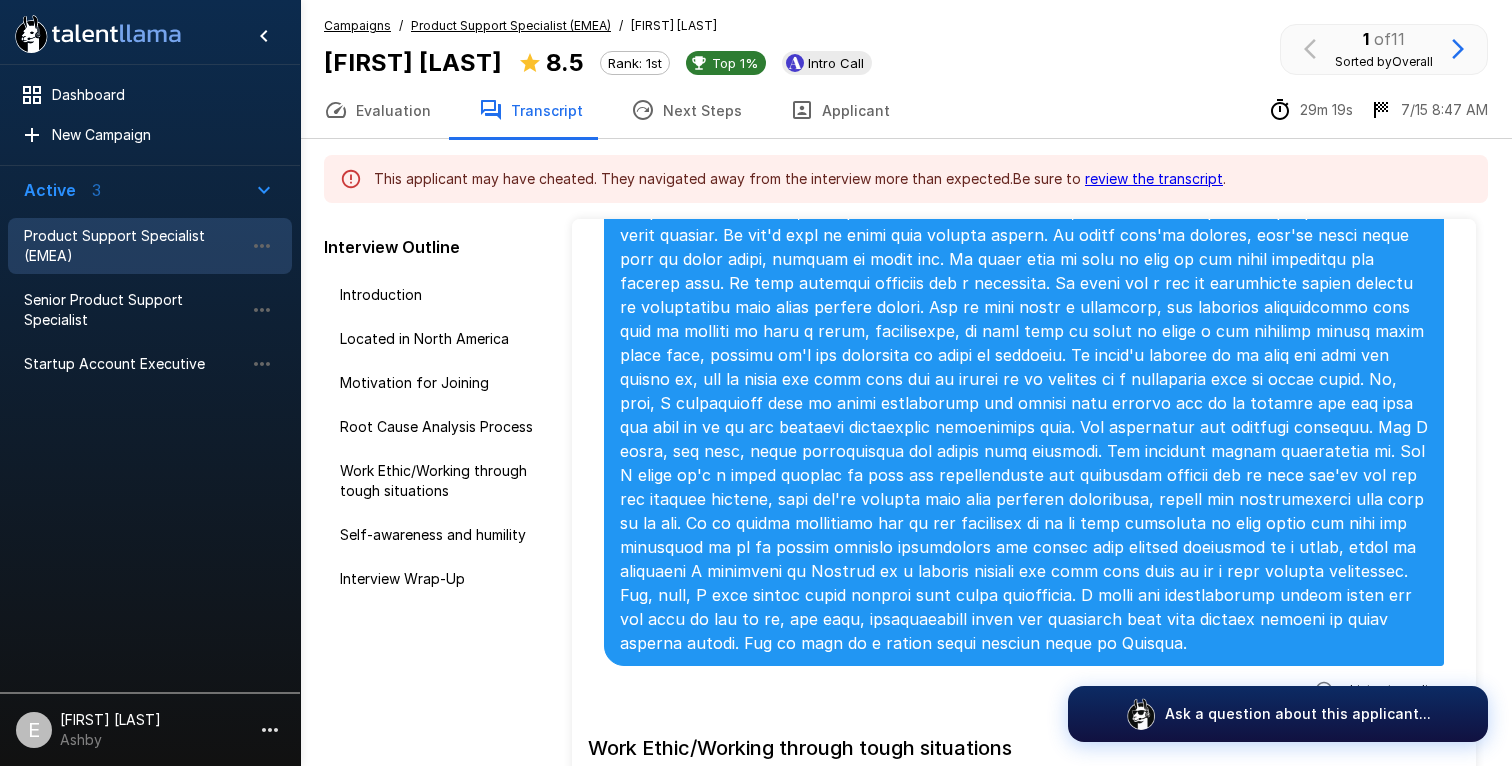 click at bounding box center (1024, 91) 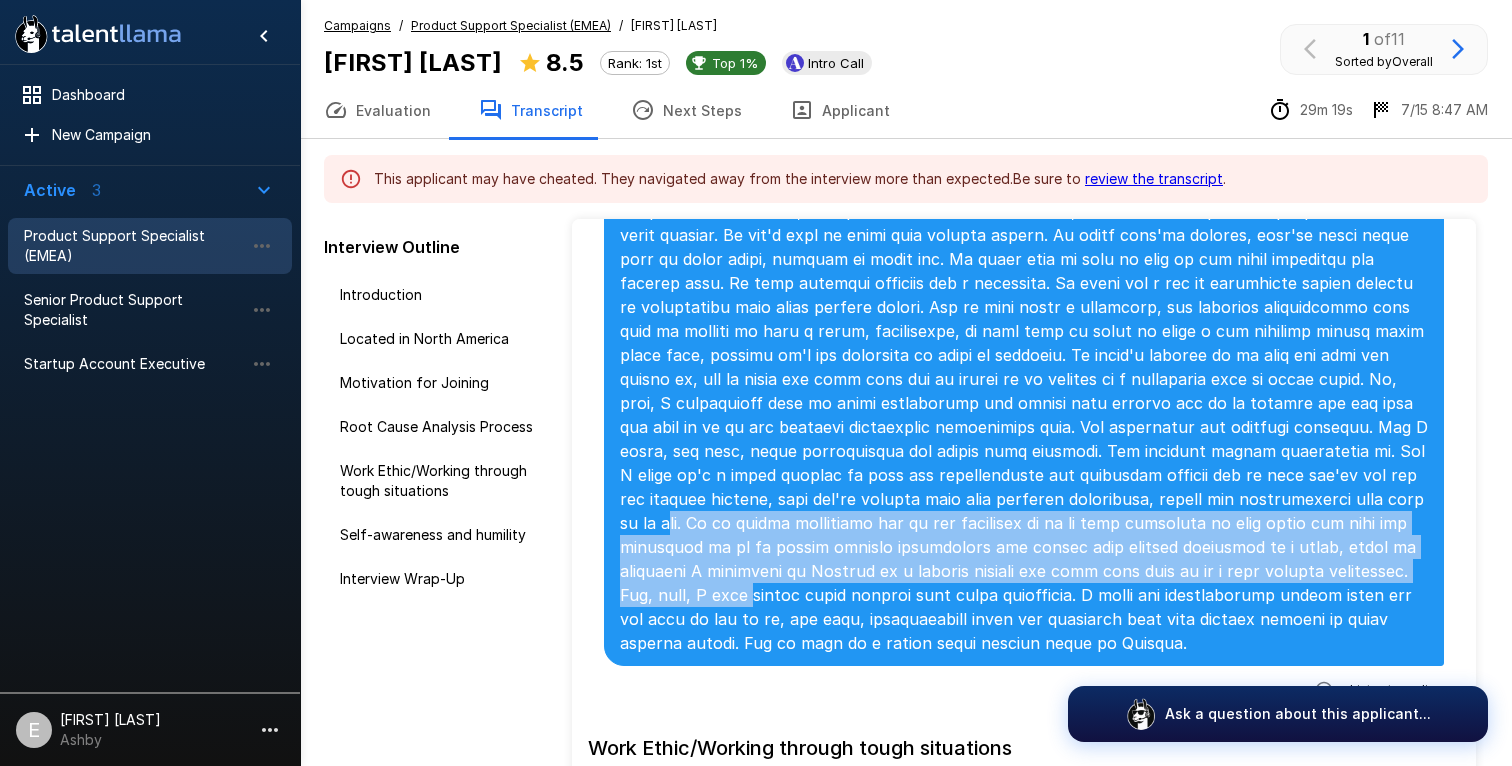 drag, startPoint x: 860, startPoint y: 506, endPoint x: 890, endPoint y: 578, distance: 78 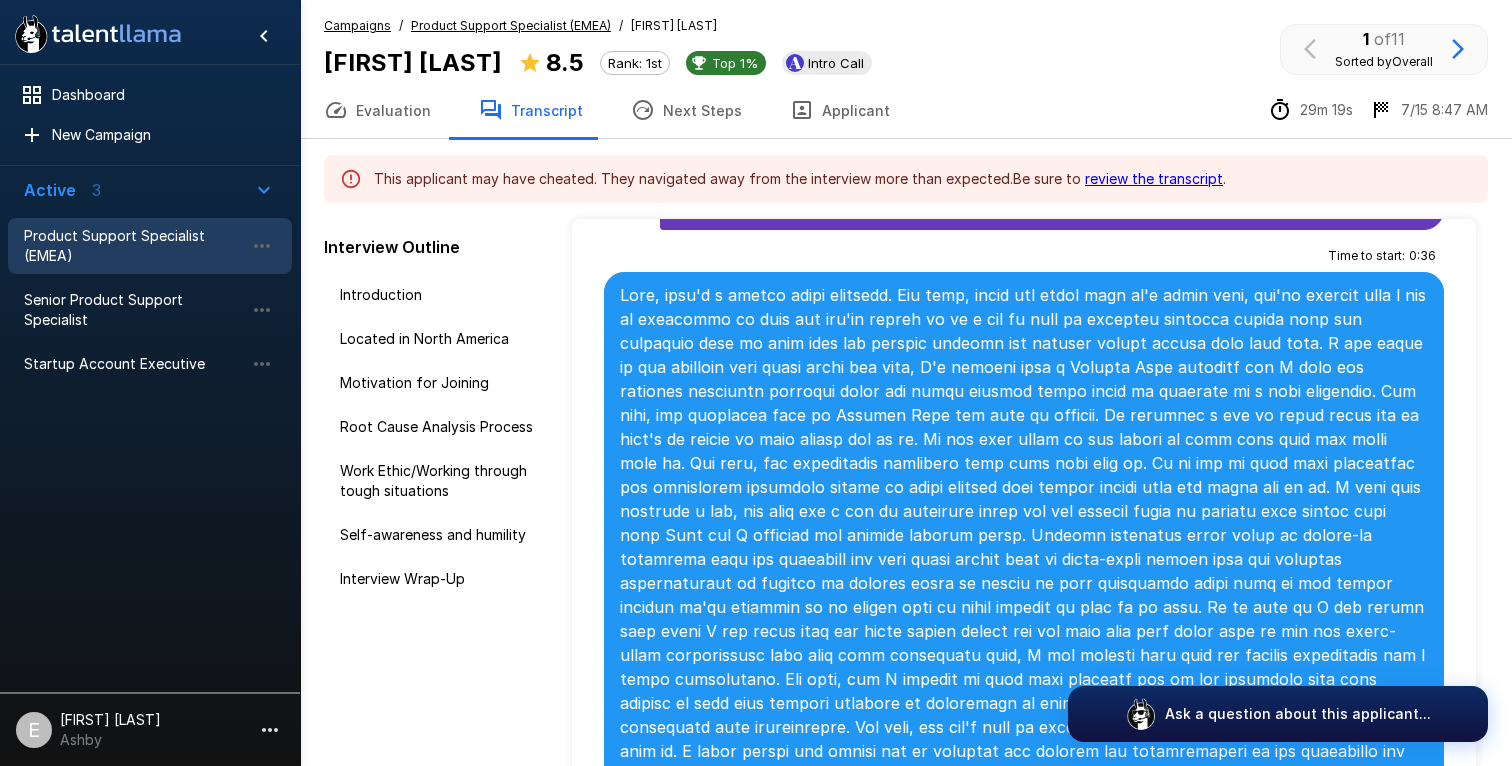 scroll, scrollTop: 2692, scrollLeft: 0, axis: vertical 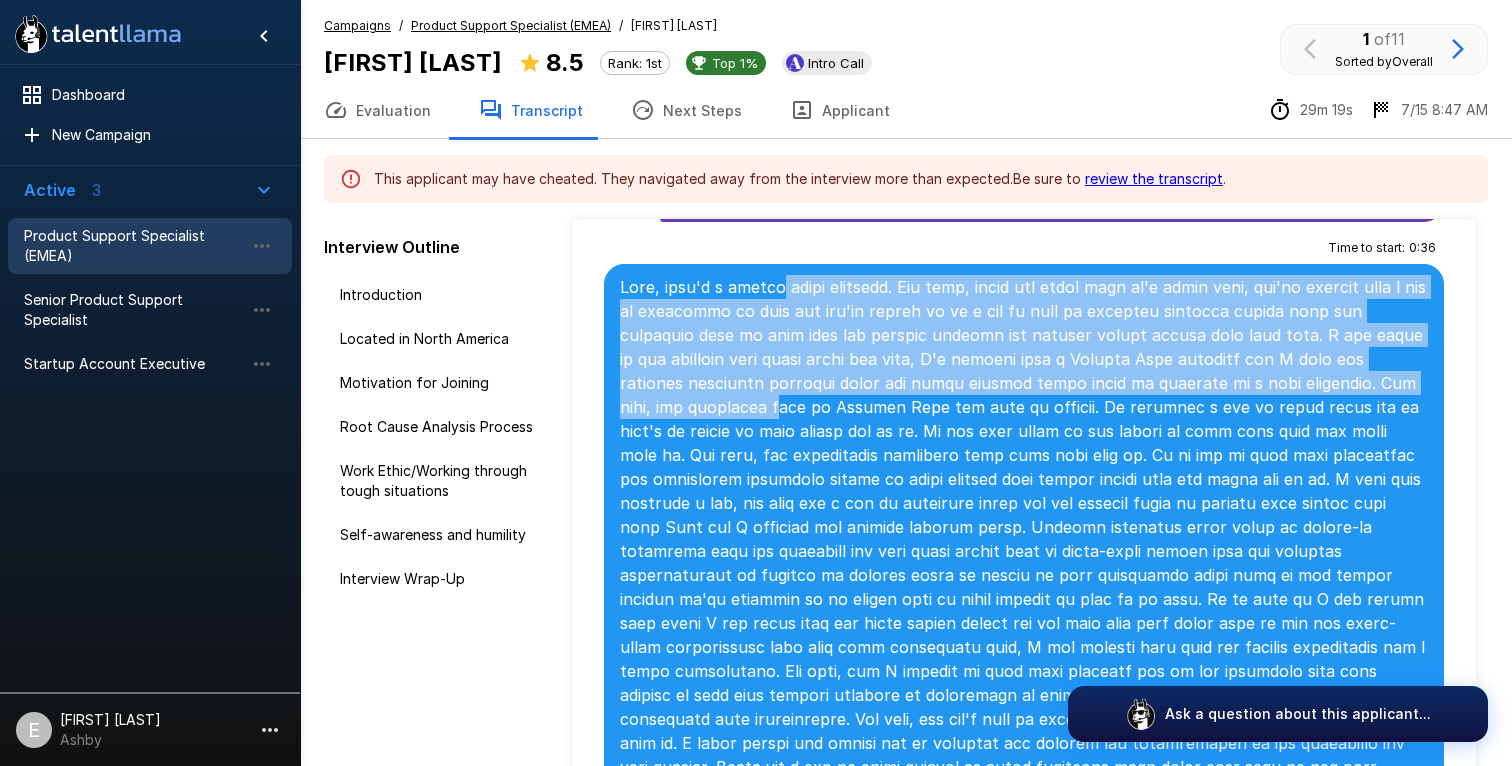 drag, startPoint x: 764, startPoint y: 262, endPoint x: 797, endPoint y: 382, distance: 124.45481 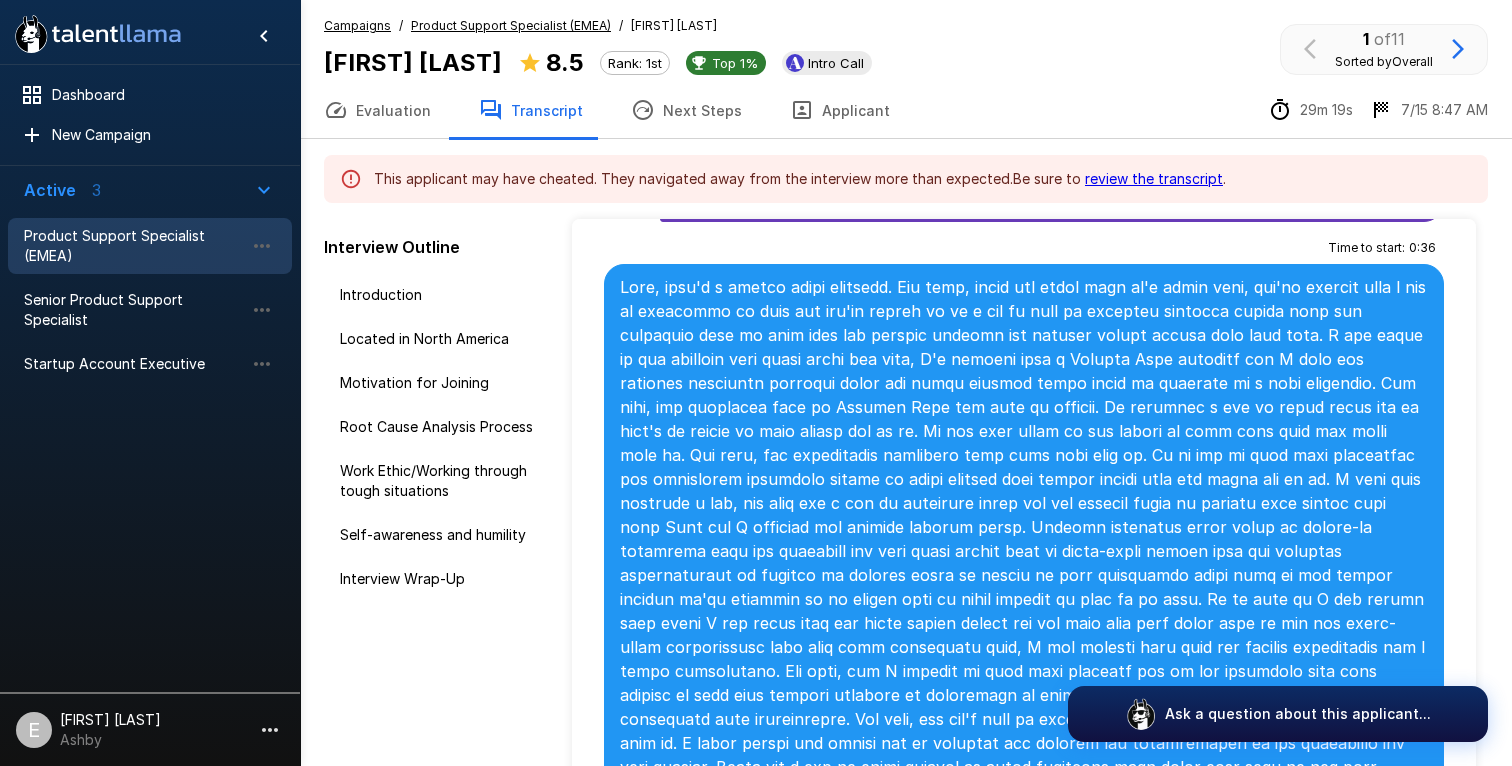 click at bounding box center [1024, 647] 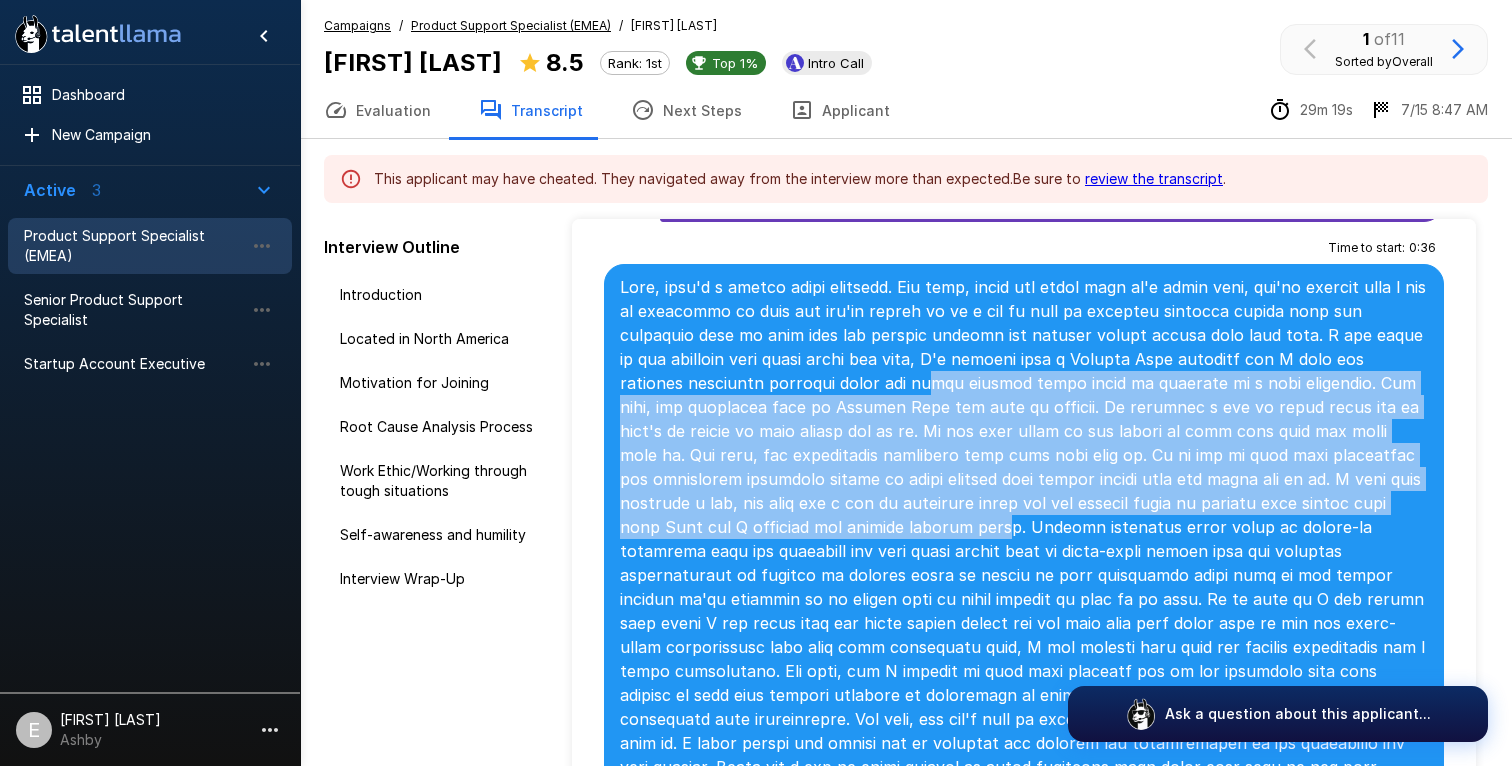 drag, startPoint x: 945, startPoint y: 359, endPoint x: 978, endPoint y: 498, distance: 142.86357 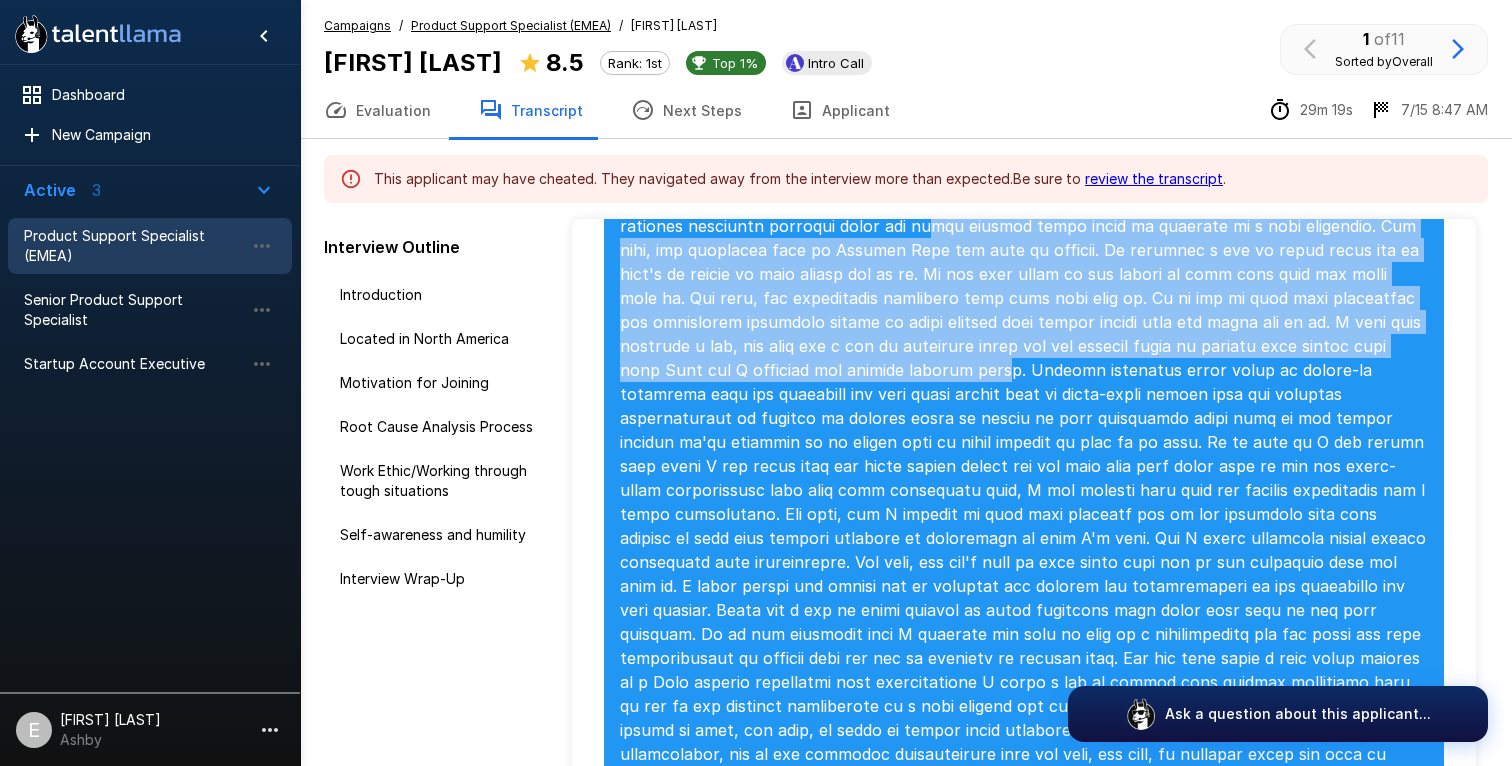 scroll, scrollTop: 2830, scrollLeft: 0, axis: vertical 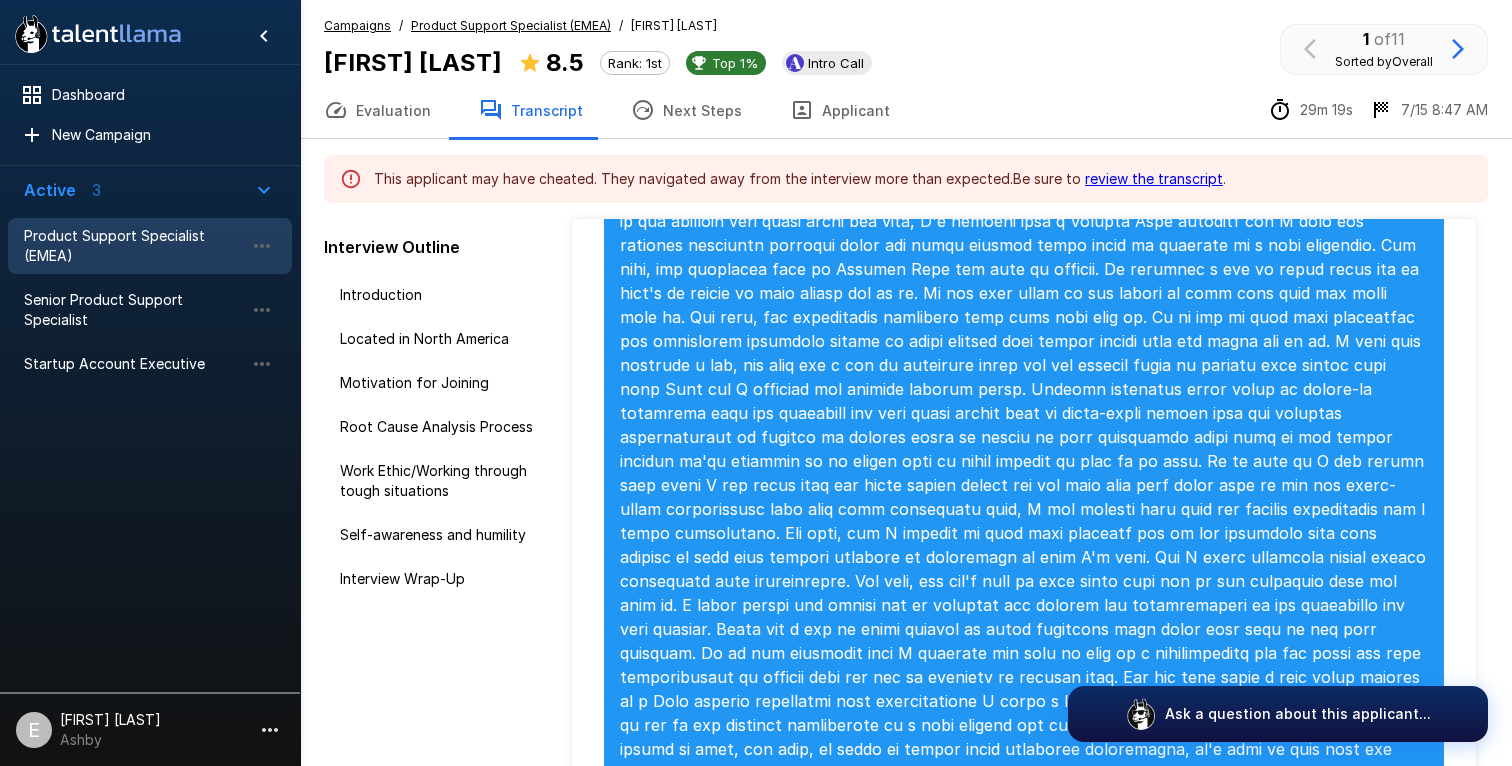 click at bounding box center [1024, 509] 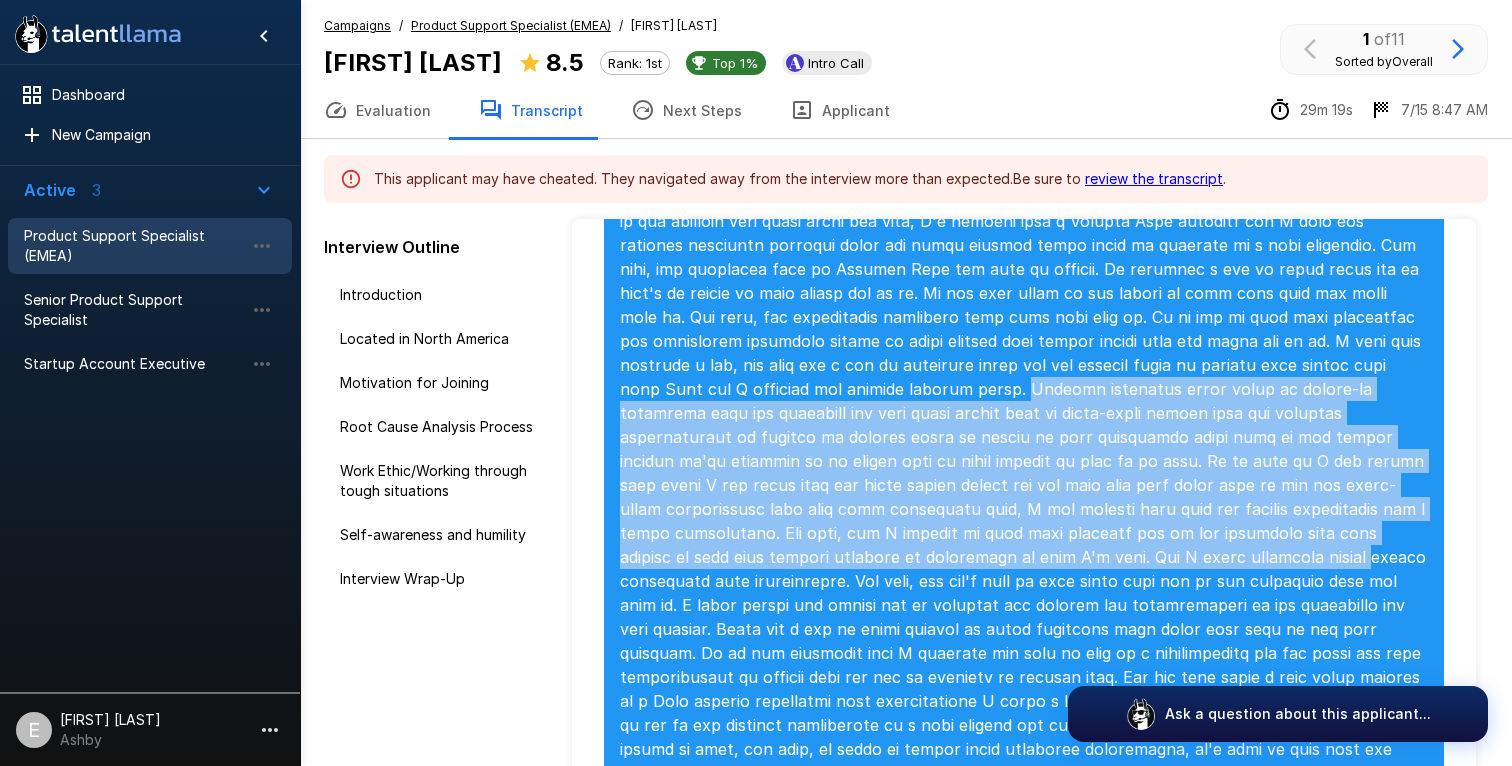 drag, startPoint x: 993, startPoint y: 358, endPoint x: 1064, endPoint y: 543, distance: 198.15651 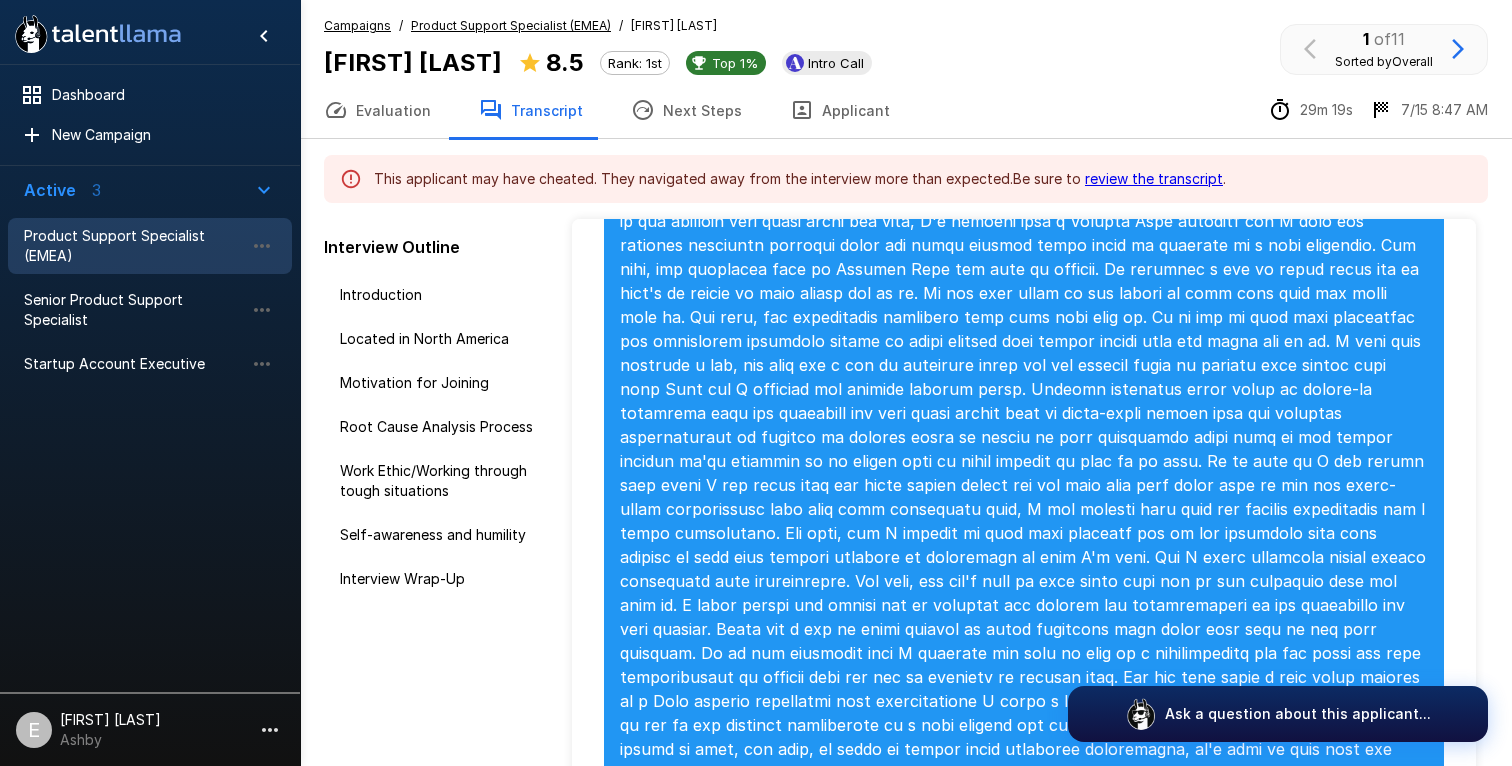 click at bounding box center [1024, 509] 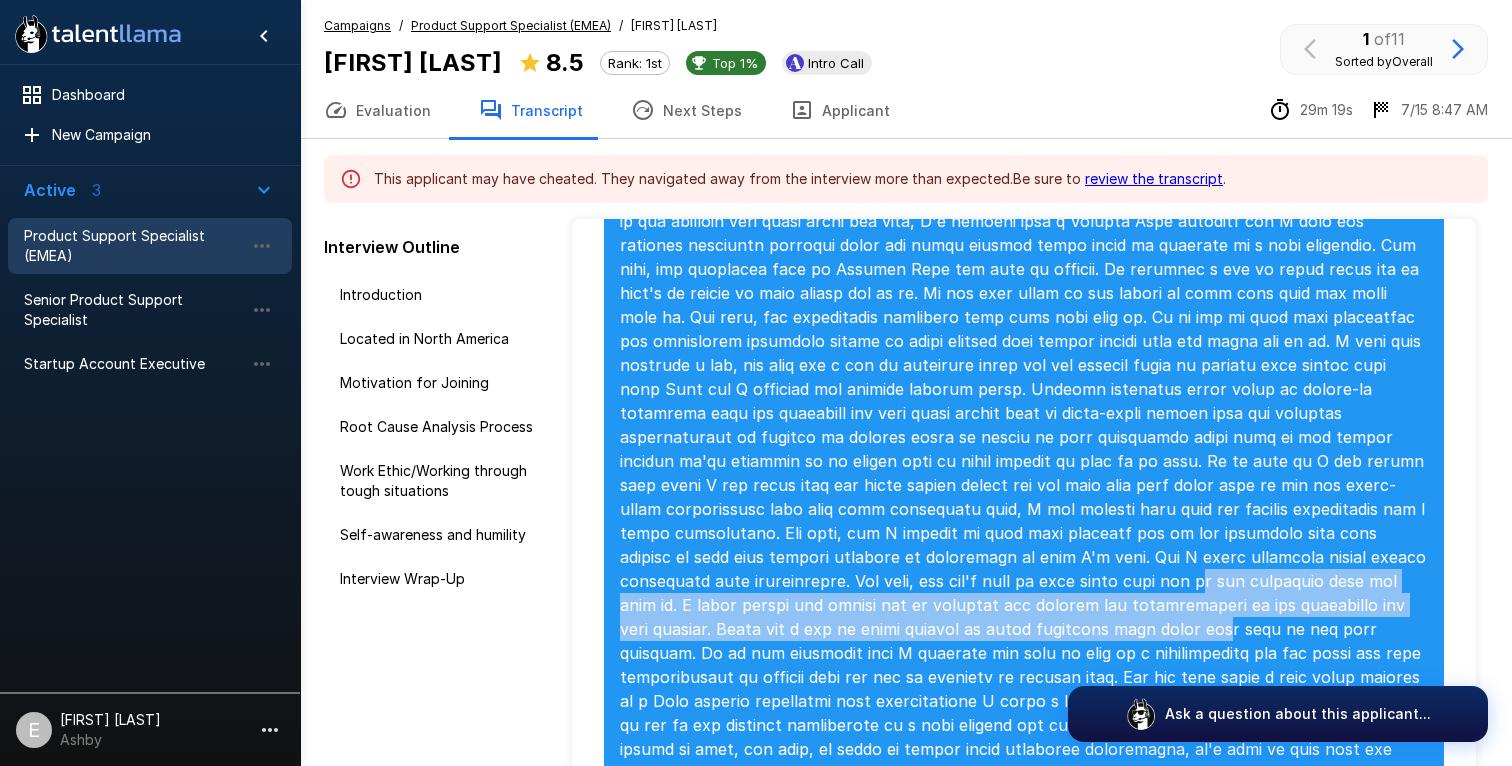 drag, startPoint x: 905, startPoint y: 561, endPoint x: 933, endPoint y: 611, distance: 57.306194 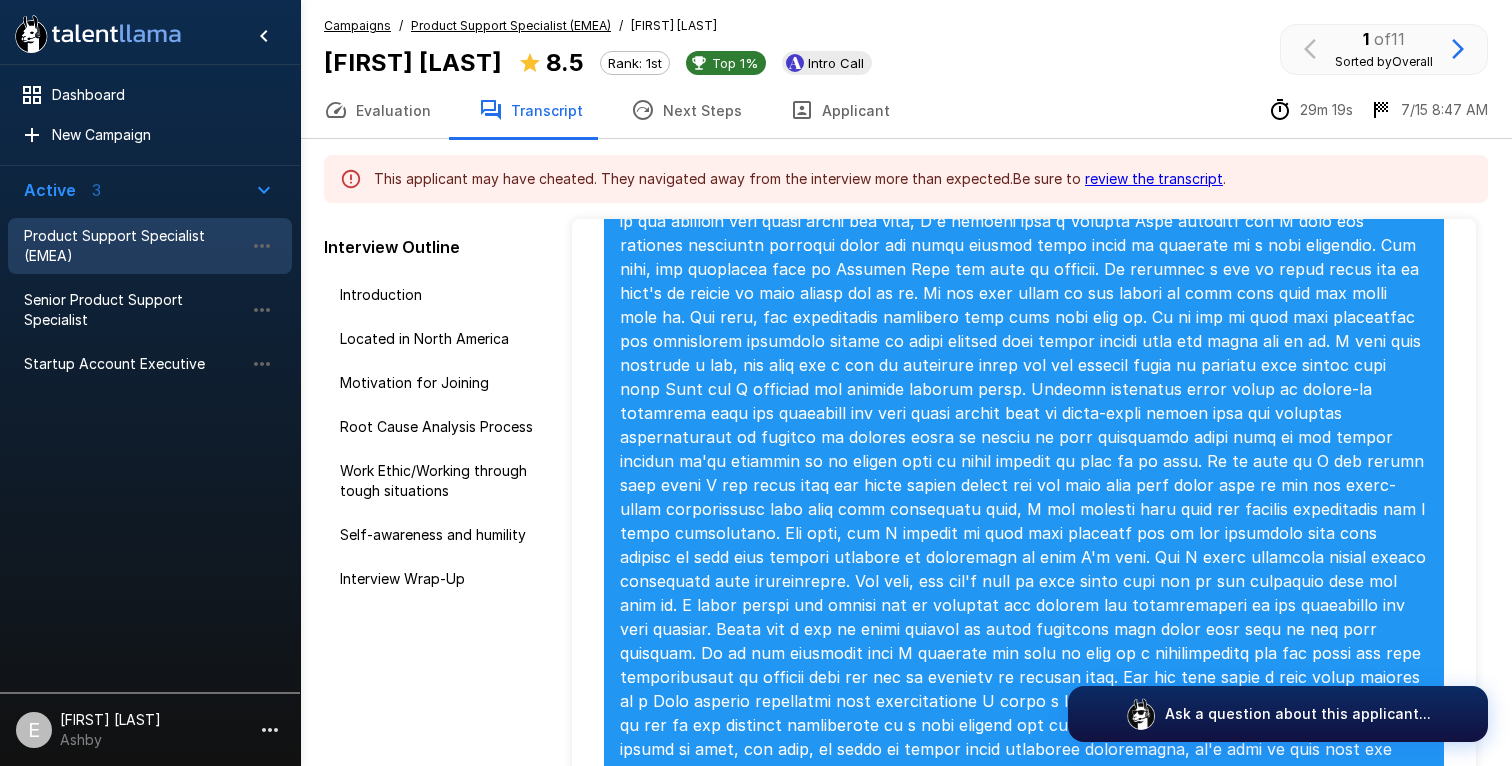 click at bounding box center (1024, 509) 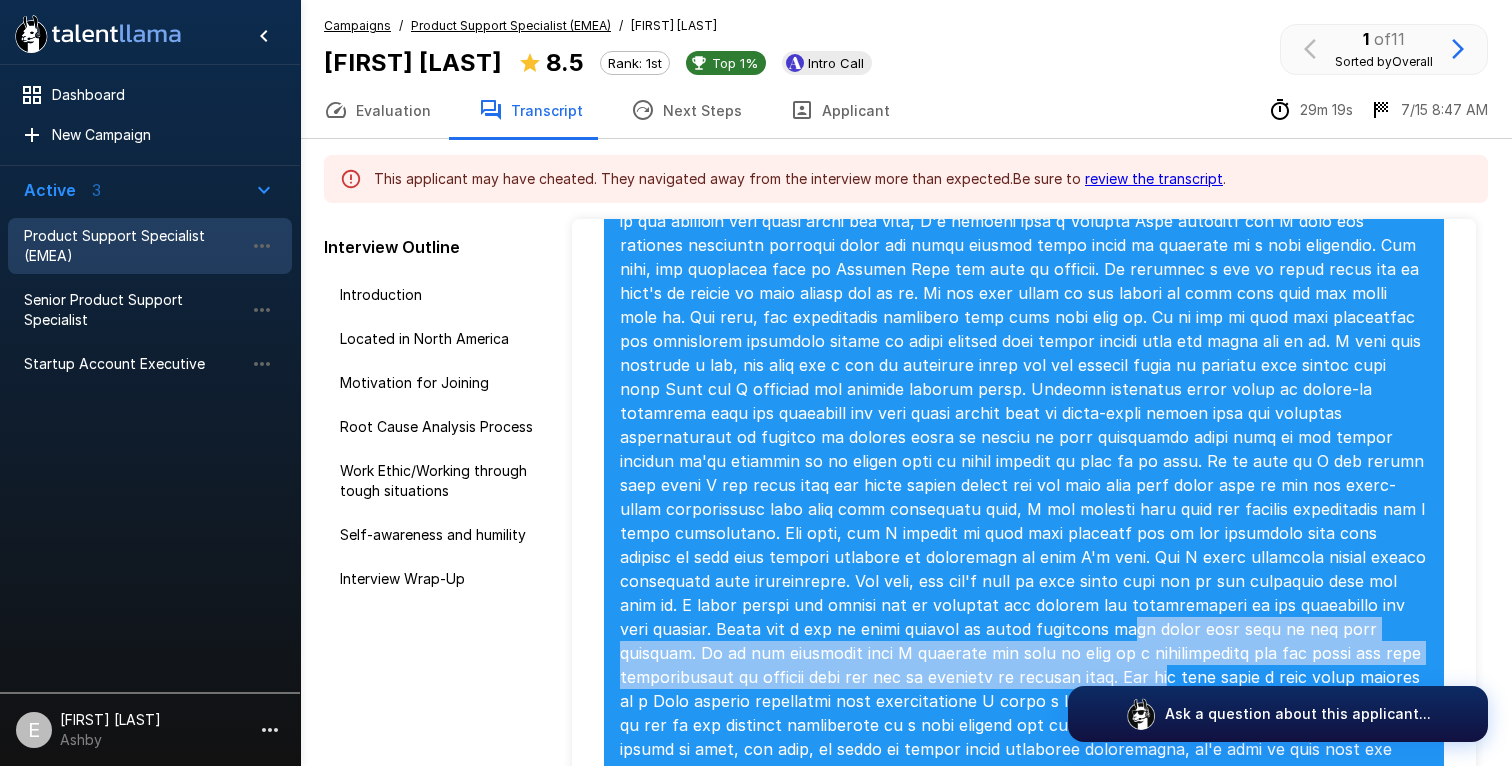 drag, startPoint x: 850, startPoint y: 611, endPoint x: 869, endPoint y: 661, distance: 53.488316 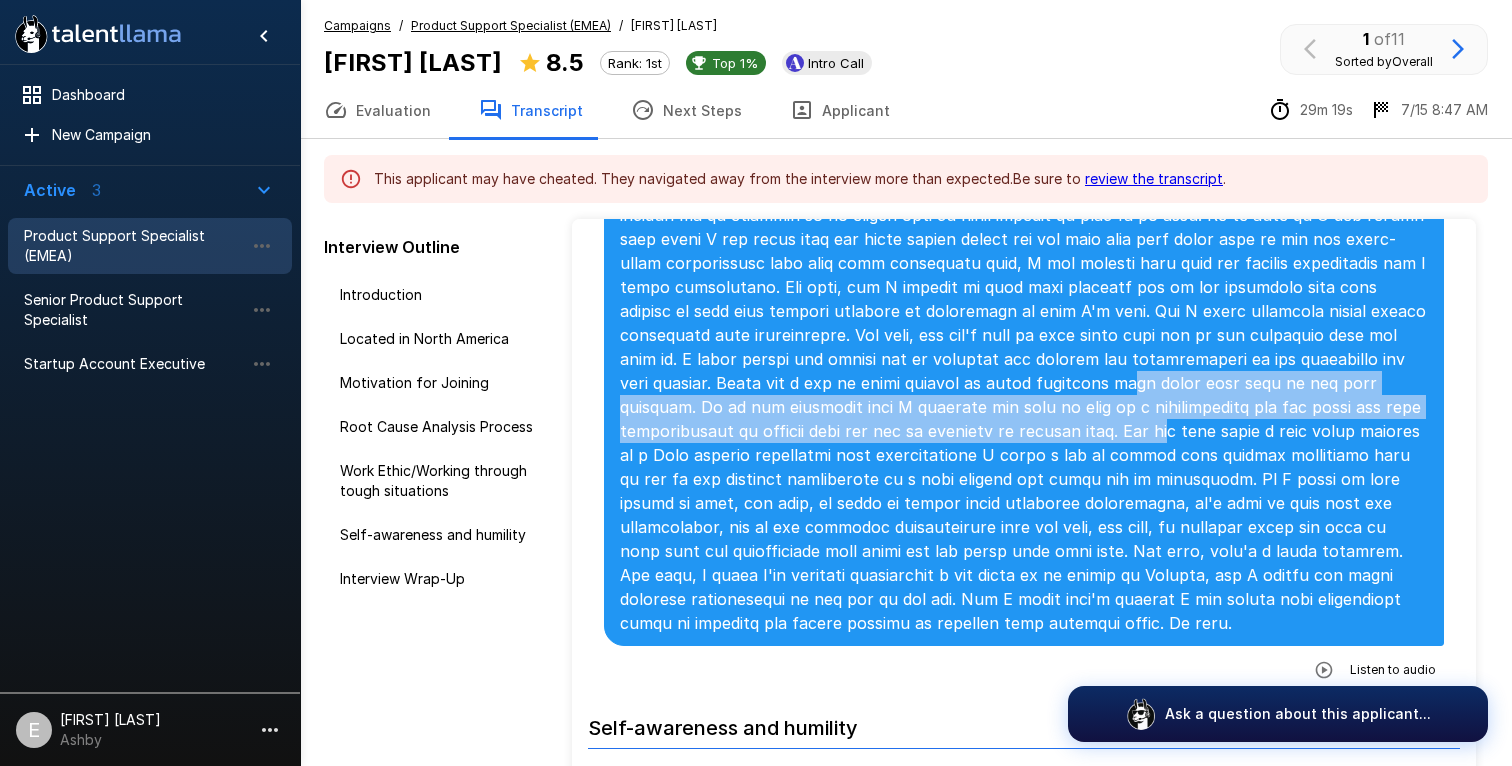 scroll, scrollTop: 3080, scrollLeft: 0, axis: vertical 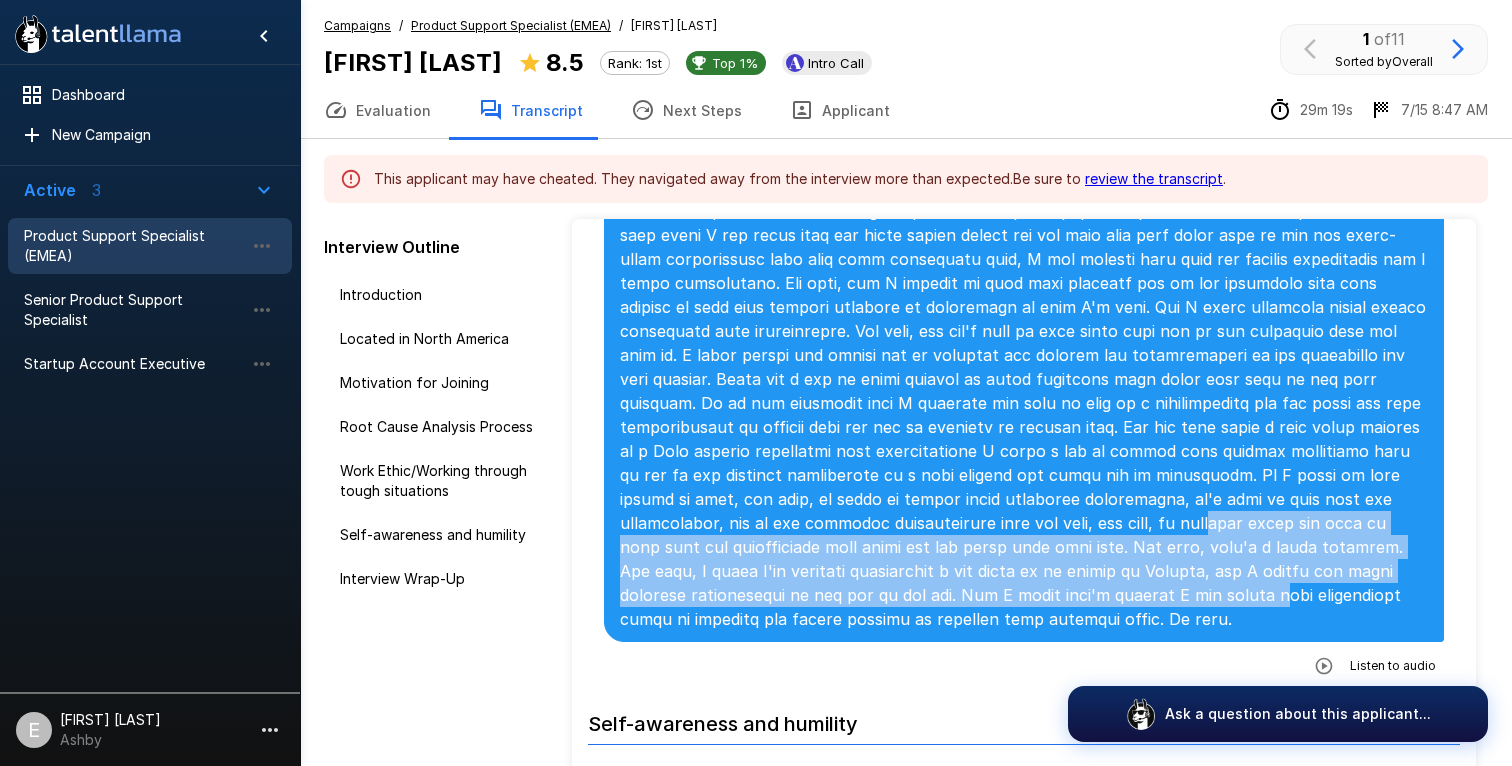drag, startPoint x: 867, startPoint y: 501, endPoint x: 884, endPoint y: 583, distance: 83.74366 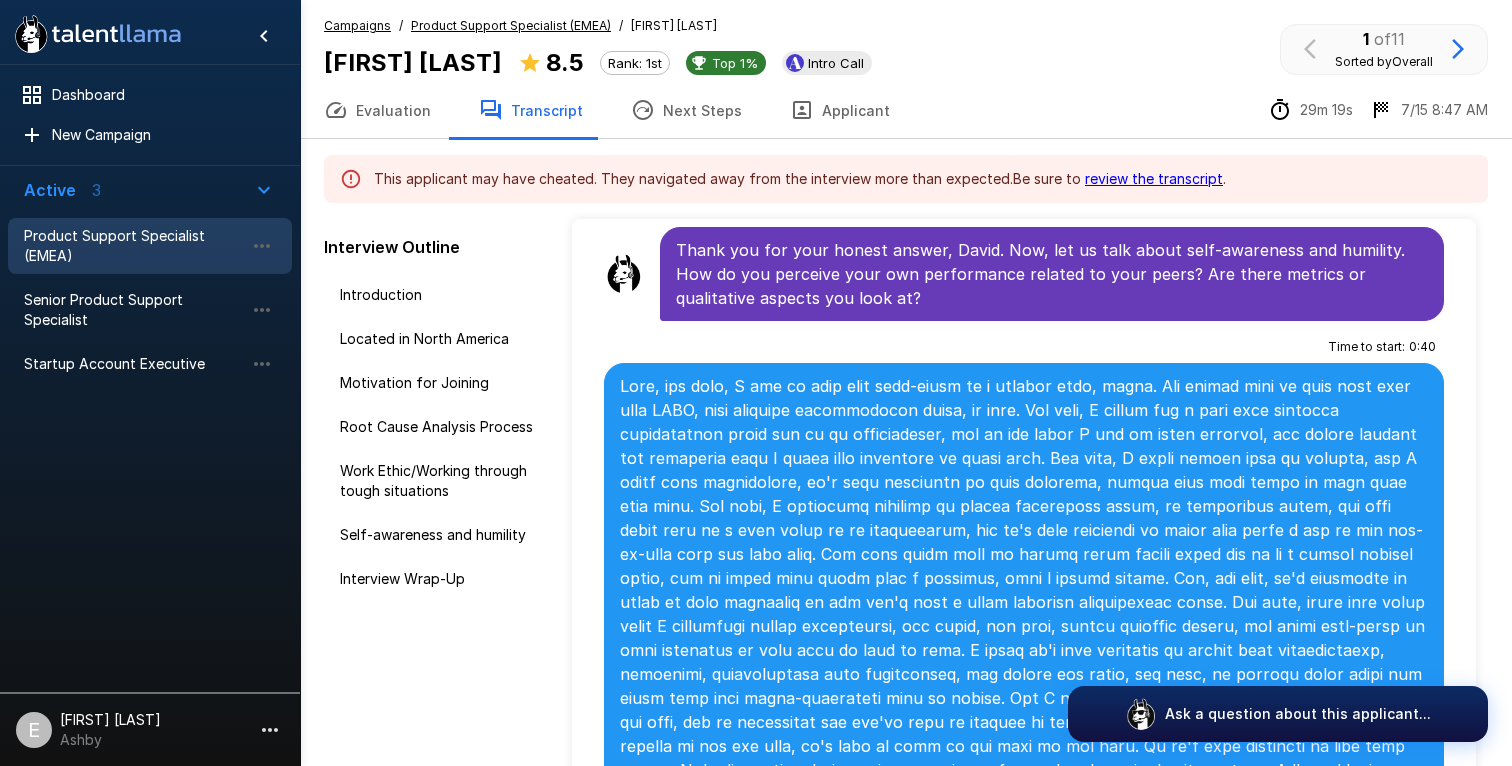 scroll, scrollTop: 3646, scrollLeft: 0, axis: vertical 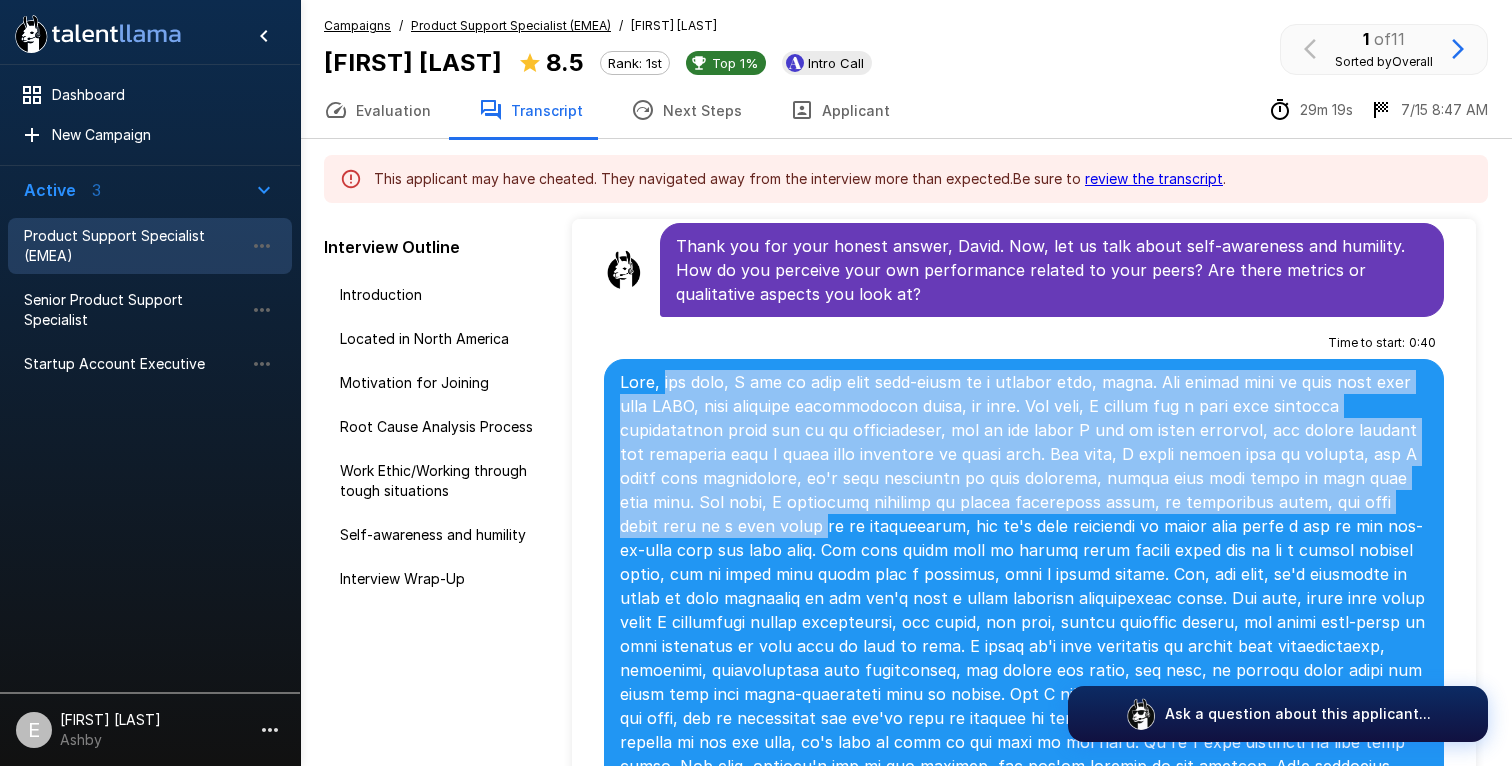 drag, startPoint x: 666, startPoint y: 351, endPoint x: 719, endPoint y: 503, distance: 160.97516 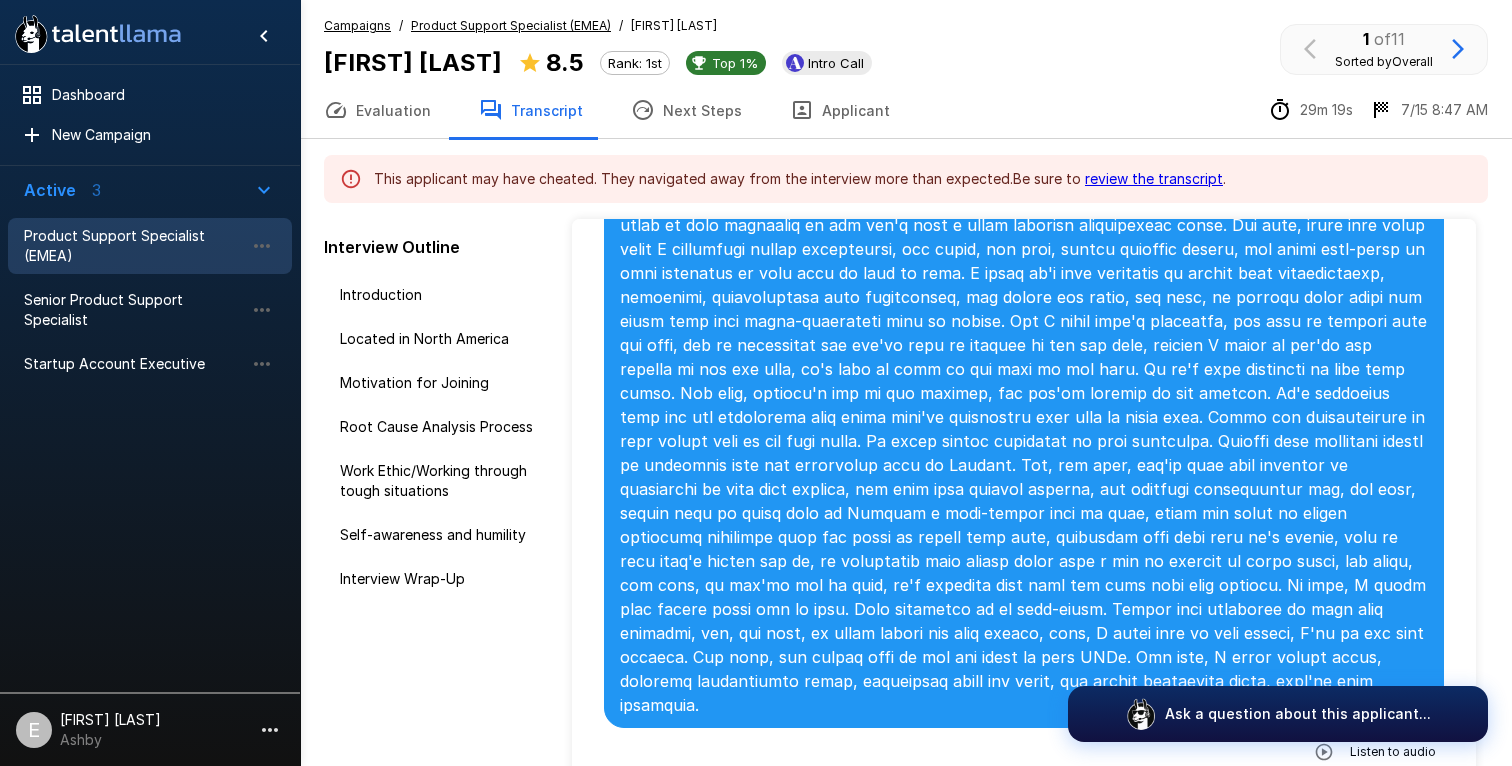 scroll, scrollTop: 3673, scrollLeft: 0, axis: vertical 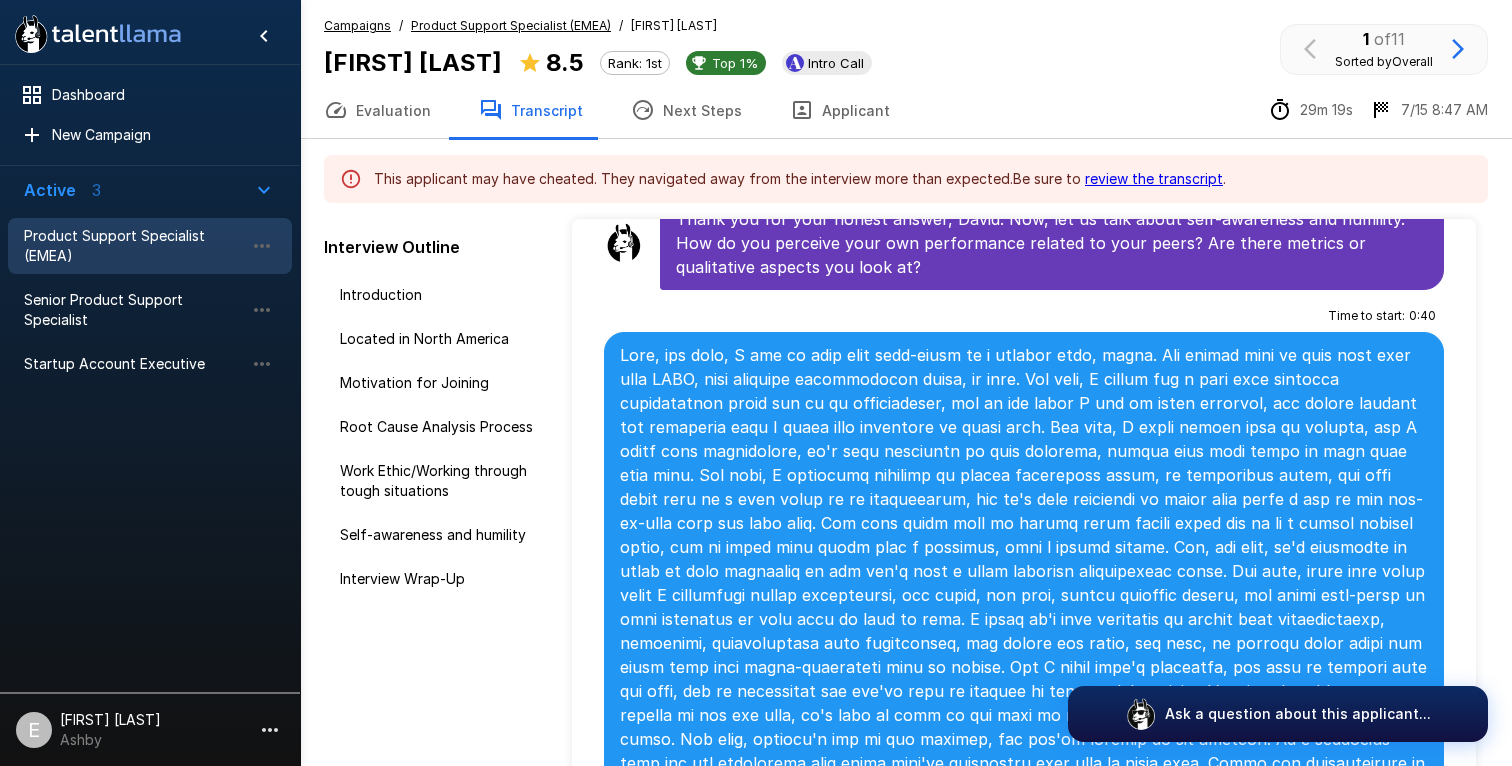 click at bounding box center (1024, 703) 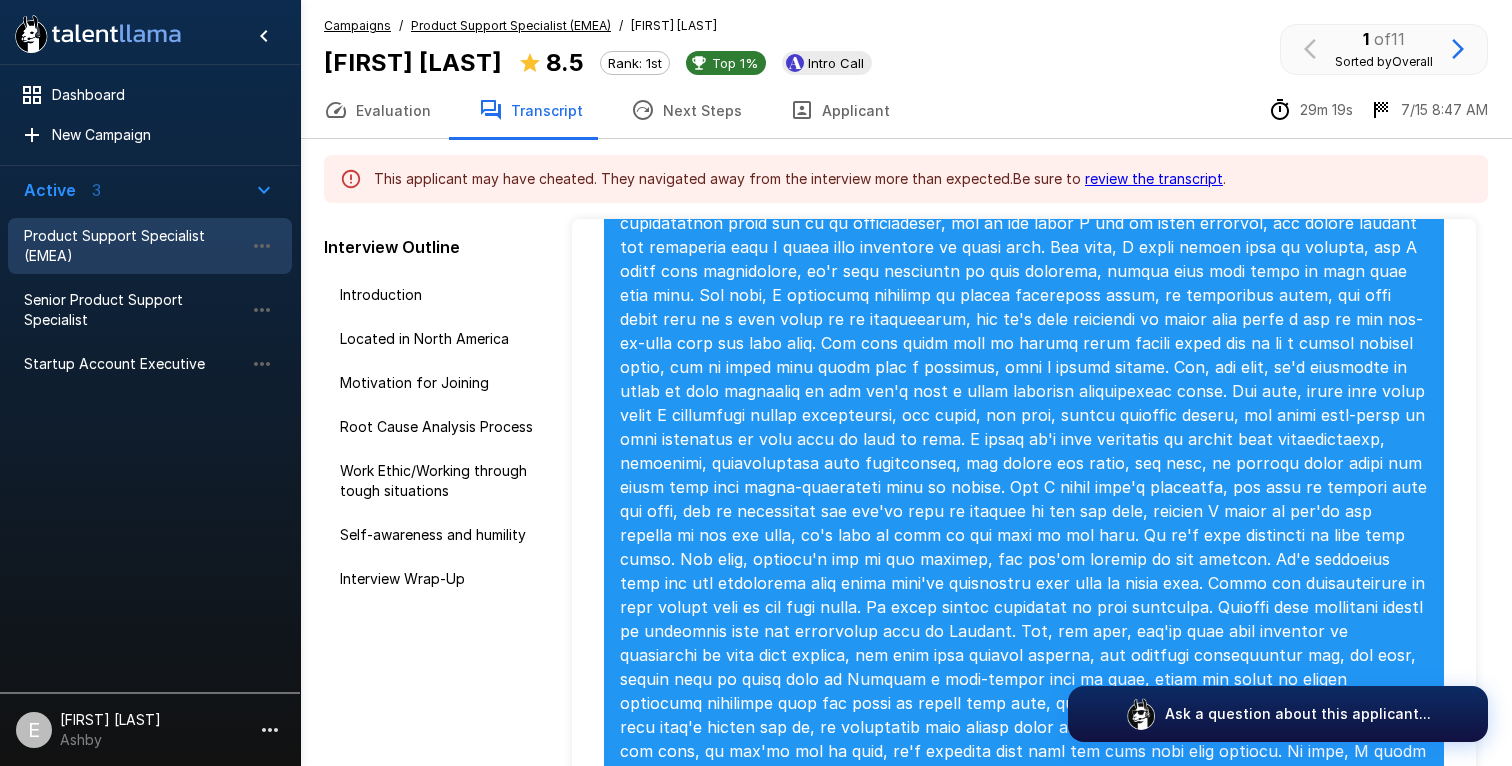 scroll, scrollTop: 3867, scrollLeft: 0, axis: vertical 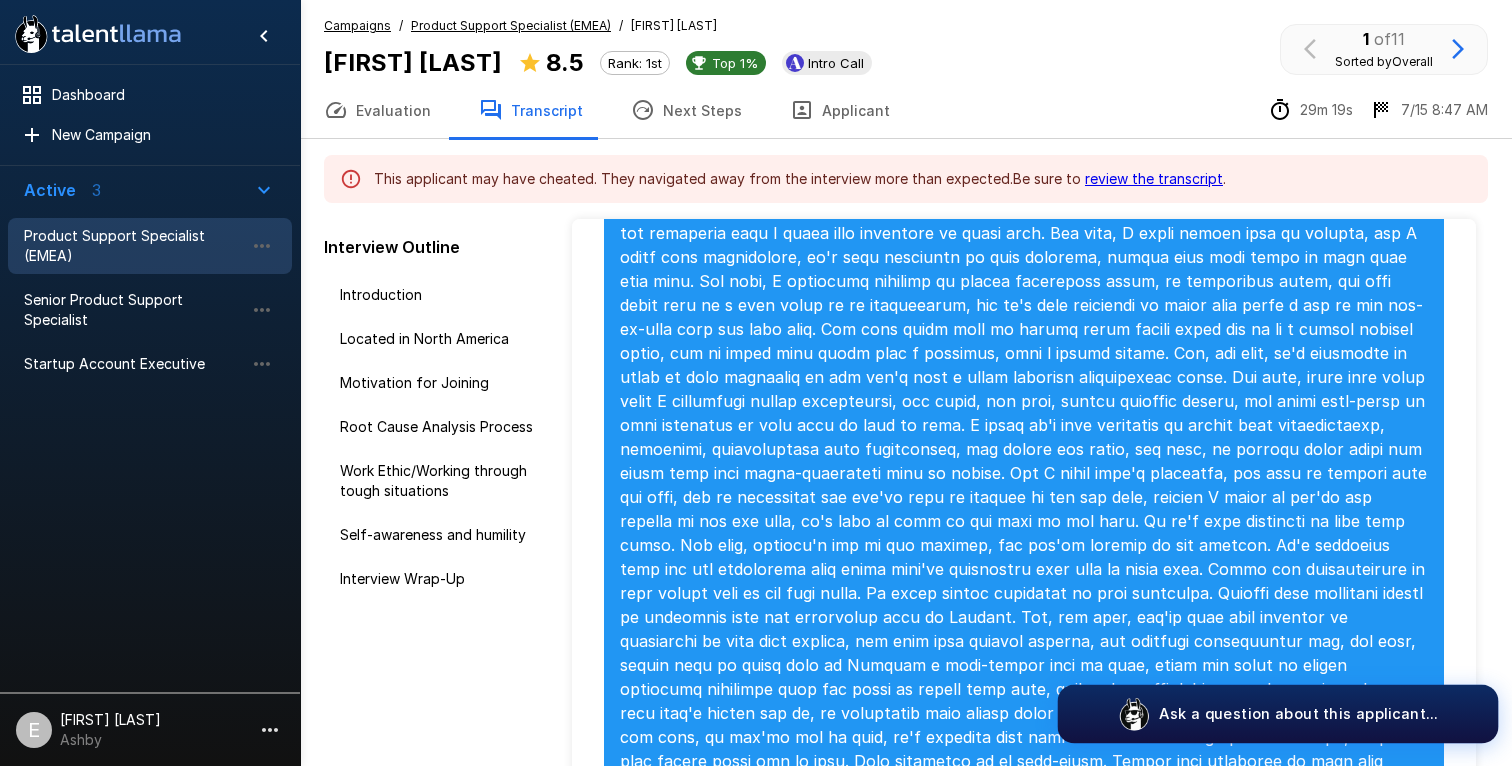 click on "Ask a question about this applicant..." at bounding box center [1298, 713] 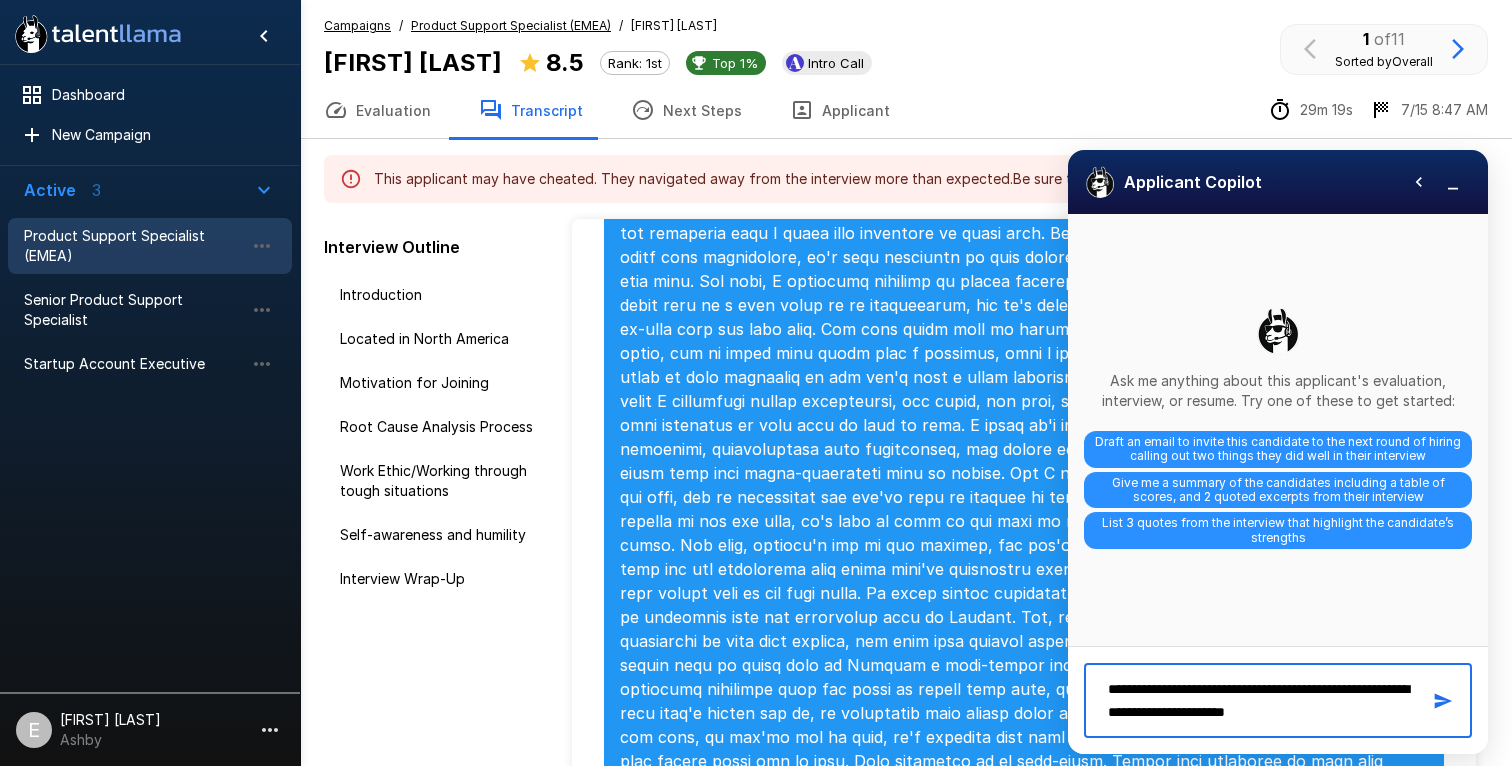 type on "**********" 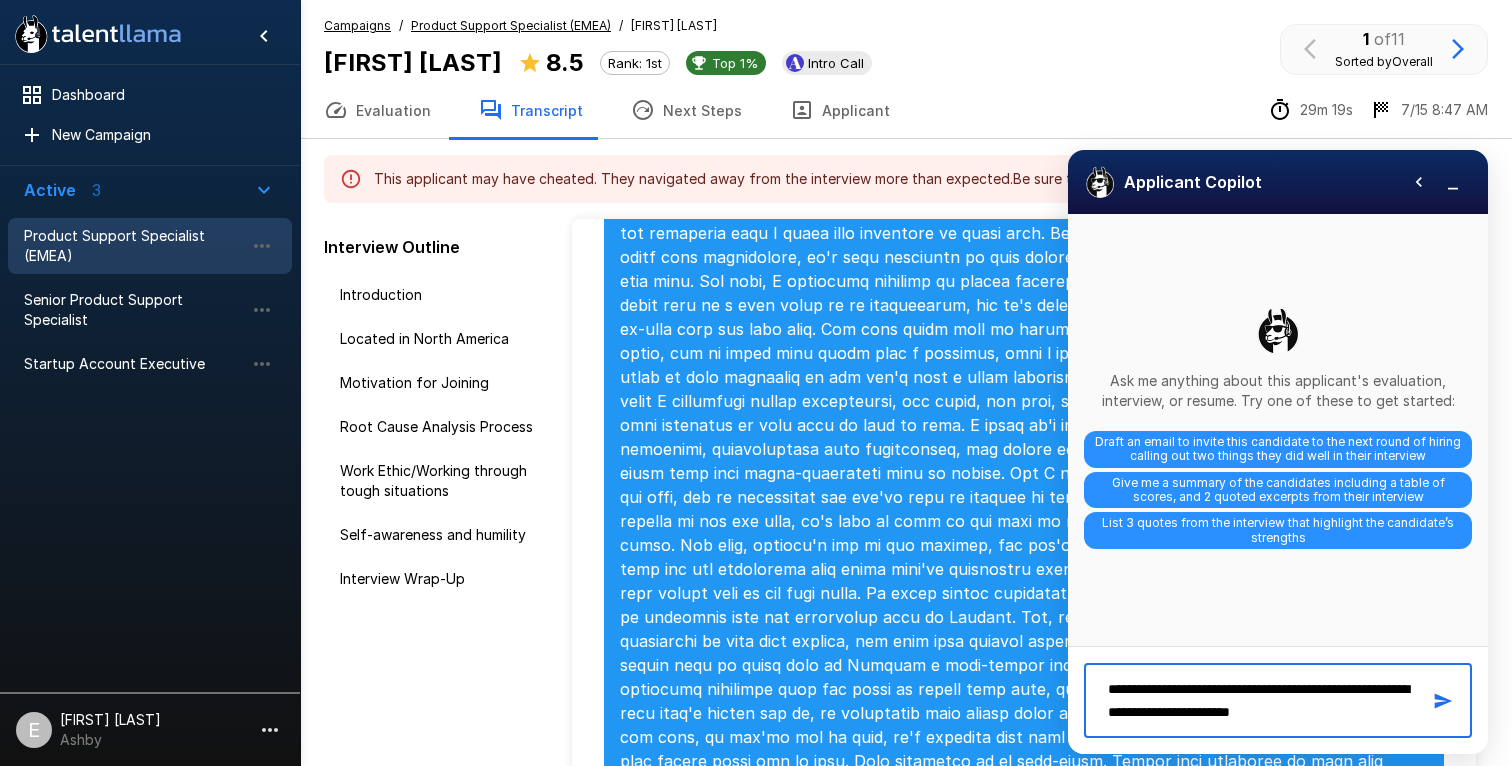 type 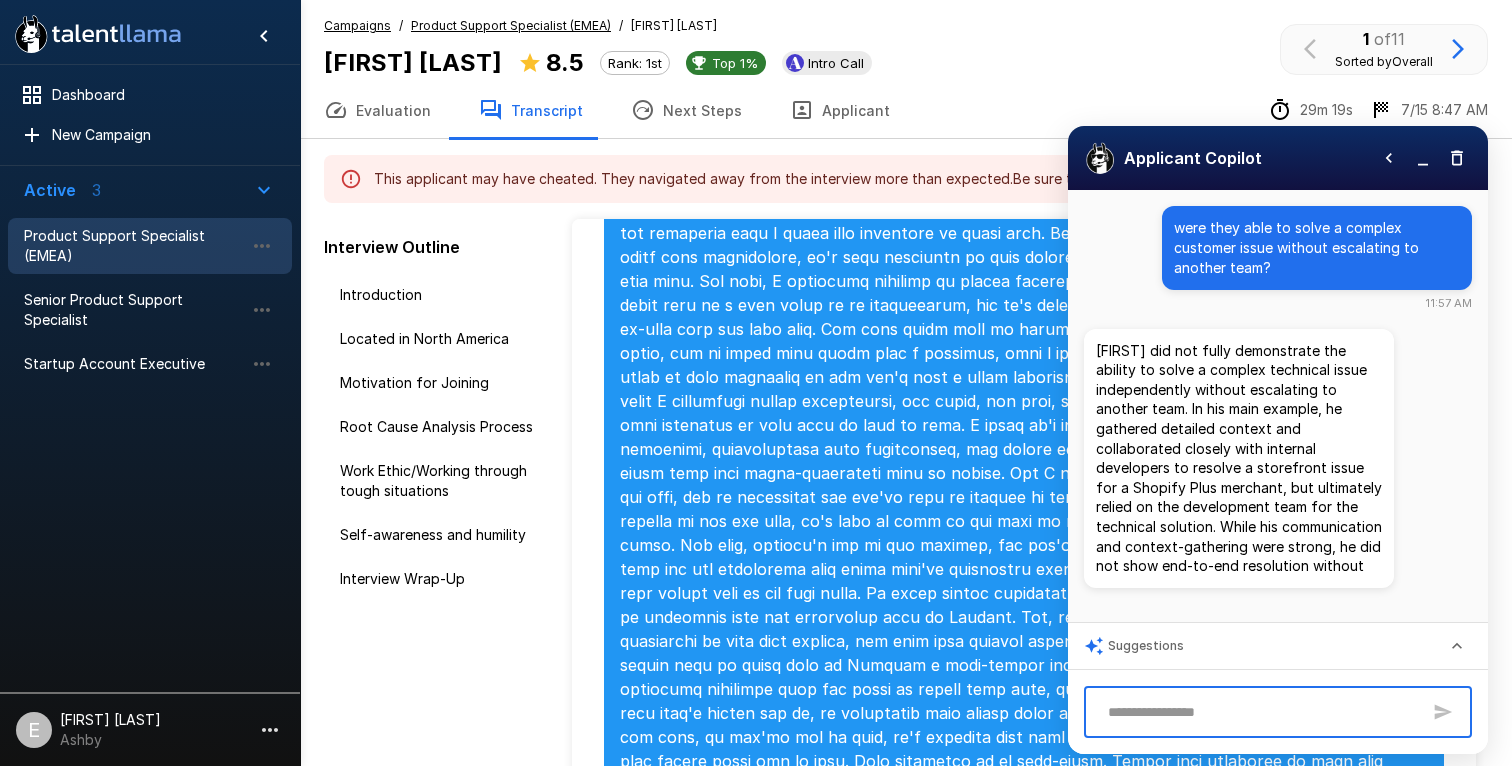 scroll, scrollTop: 17, scrollLeft: 0, axis: vertical 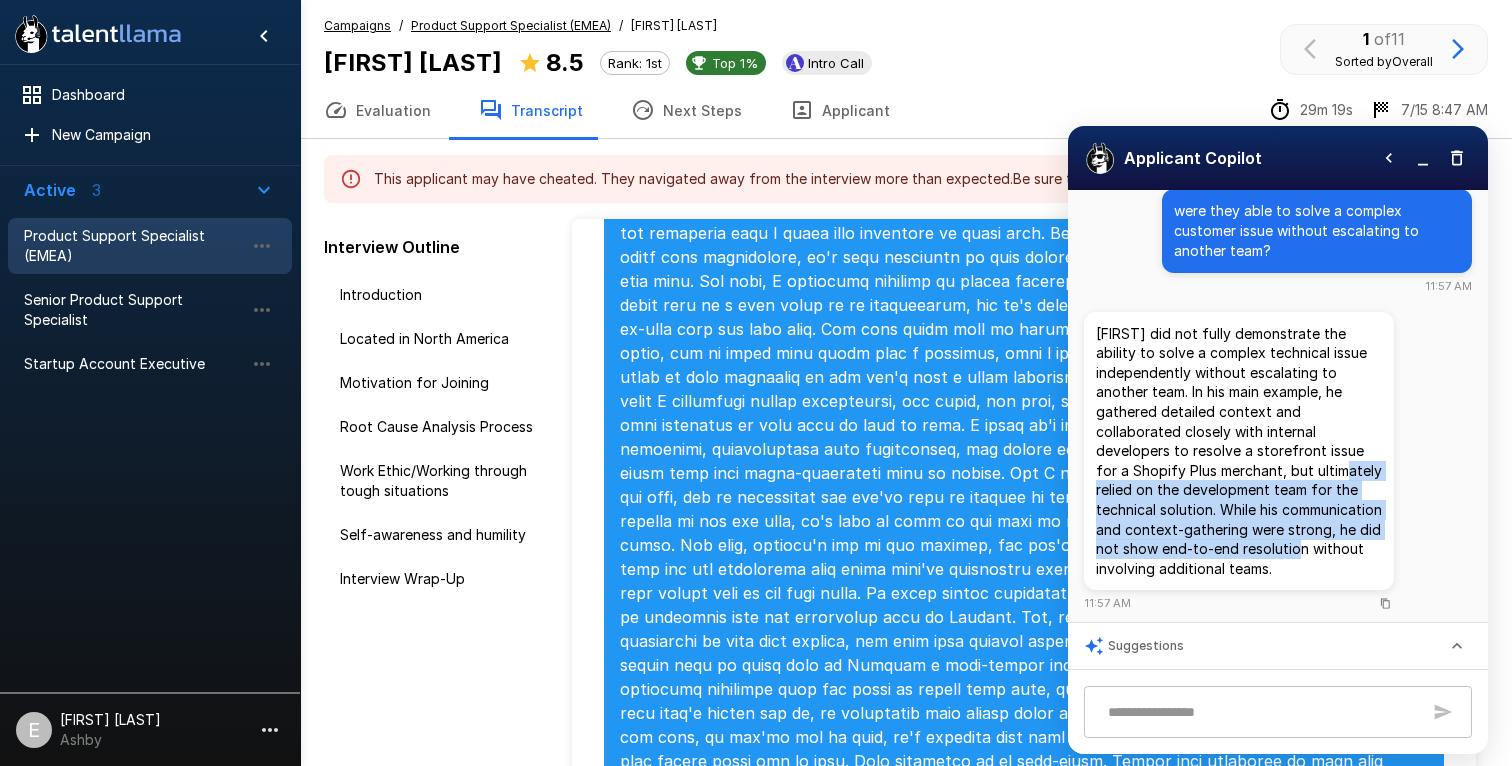 drag, startPoint x: 1234, startPoint y: 471, endPoint x: 1285, endPoint y: 545, distance: 89.87213 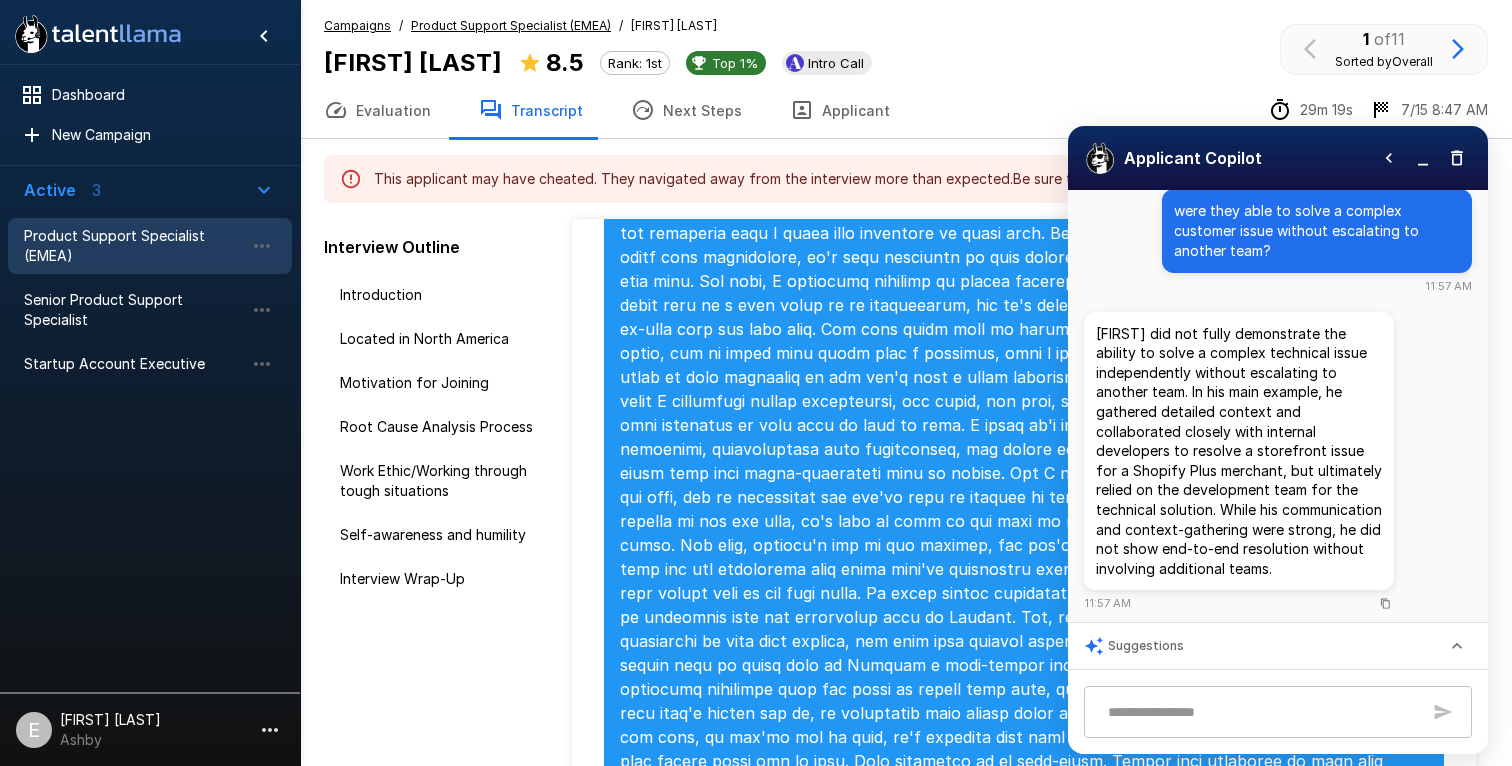 click 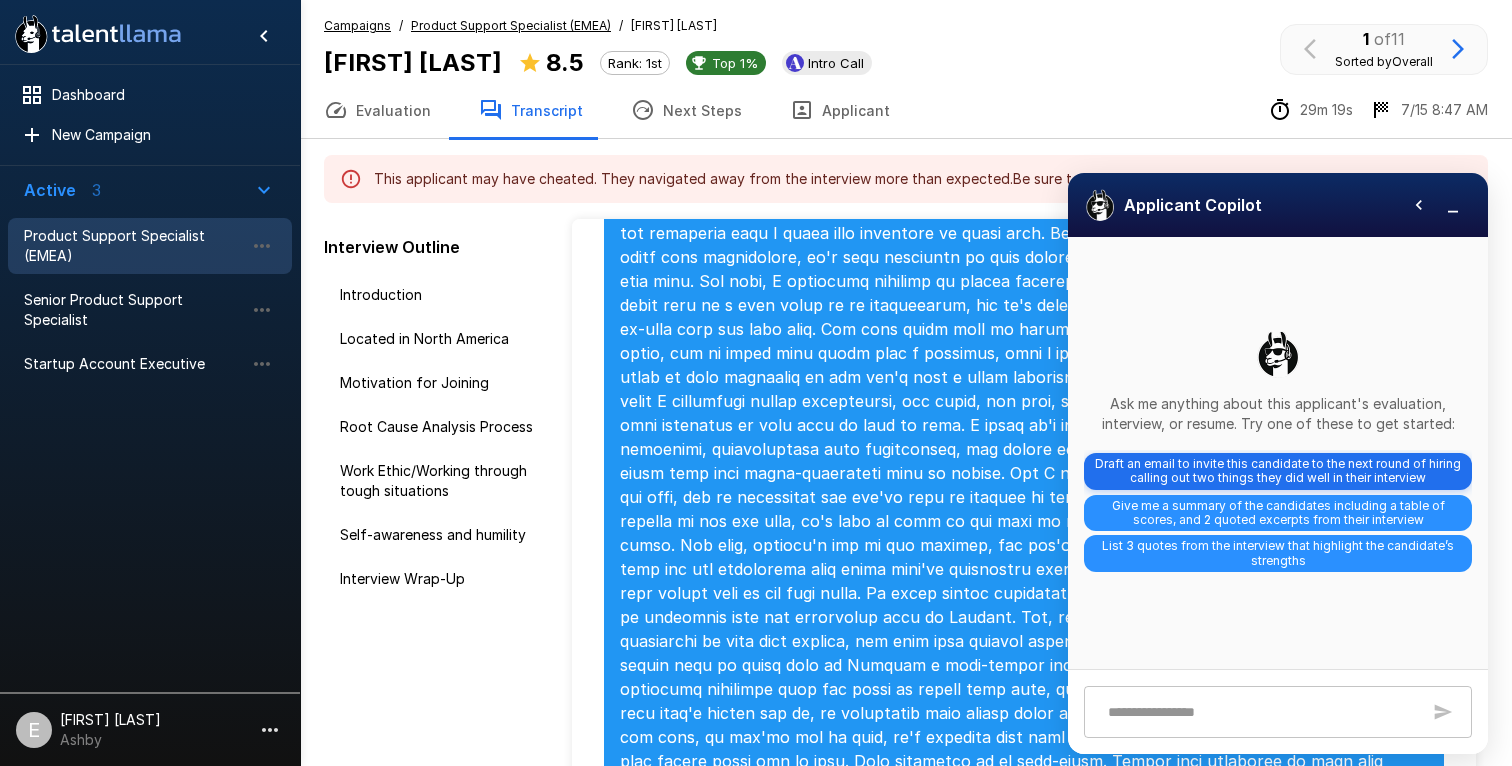 click on "Draft an email to invite this candidate to the next round of hiring calling out two things they did well in their interview" at bounding box center [1278, 471] 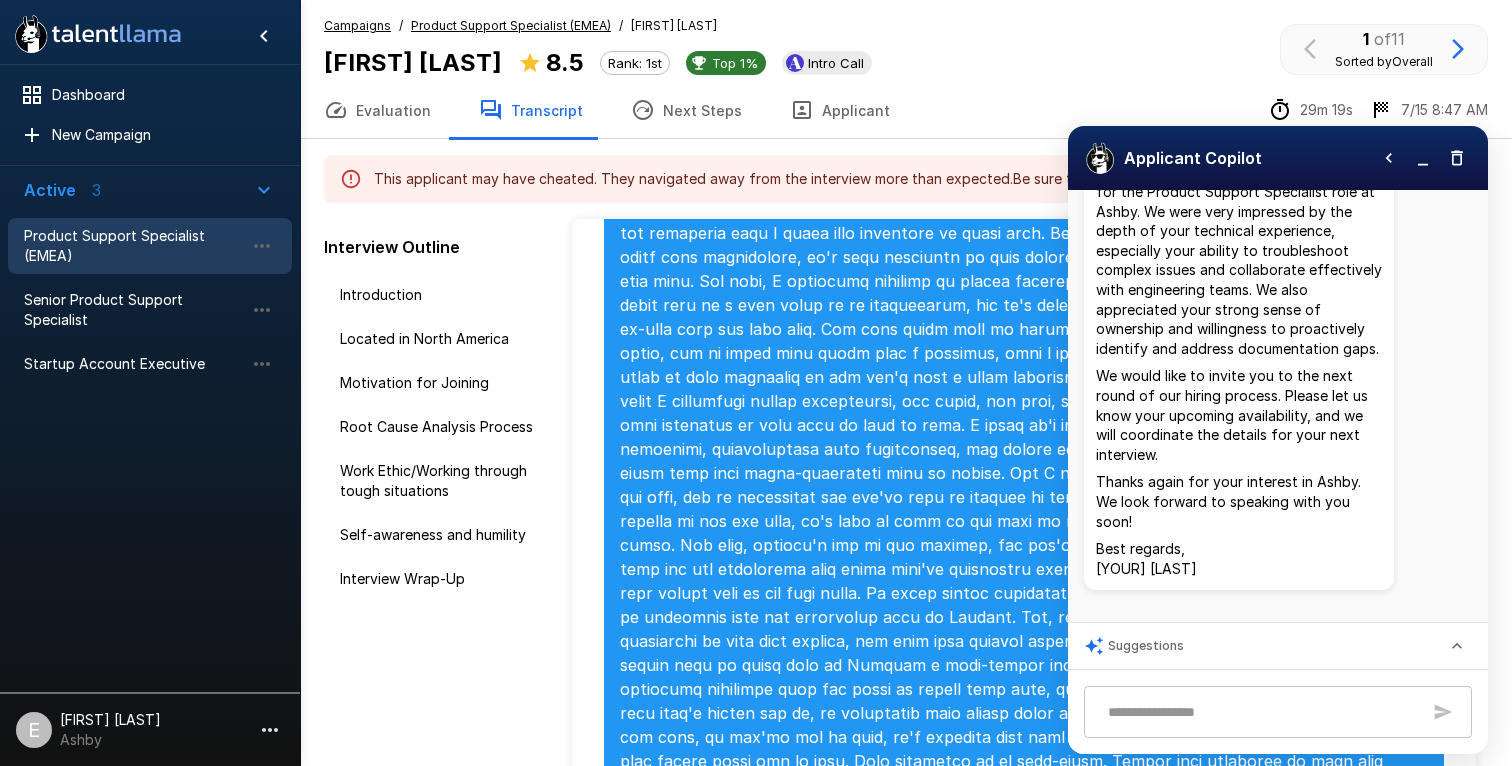 scroll, scrollTop: 273, scrollLeft: 0, axis: vertical 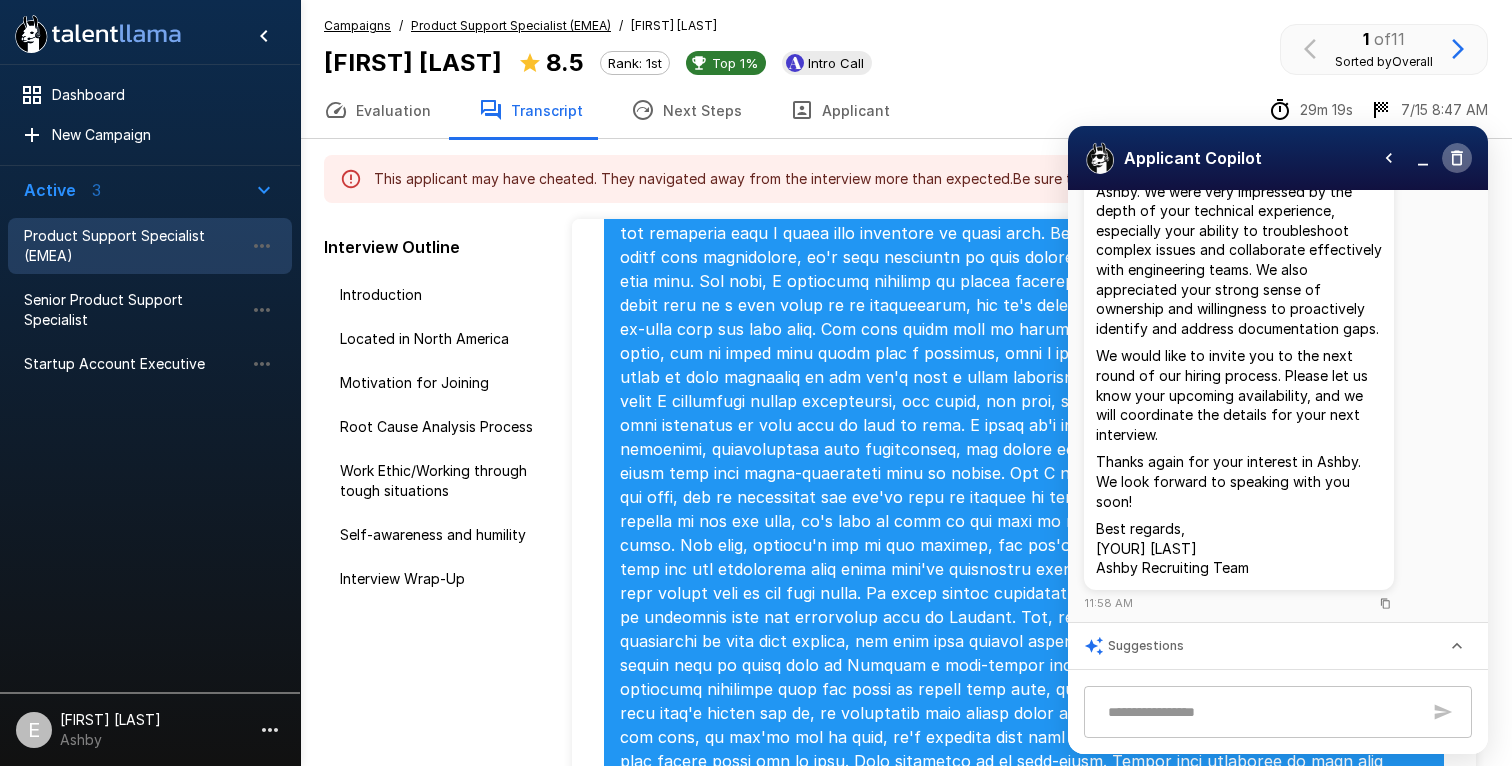 click 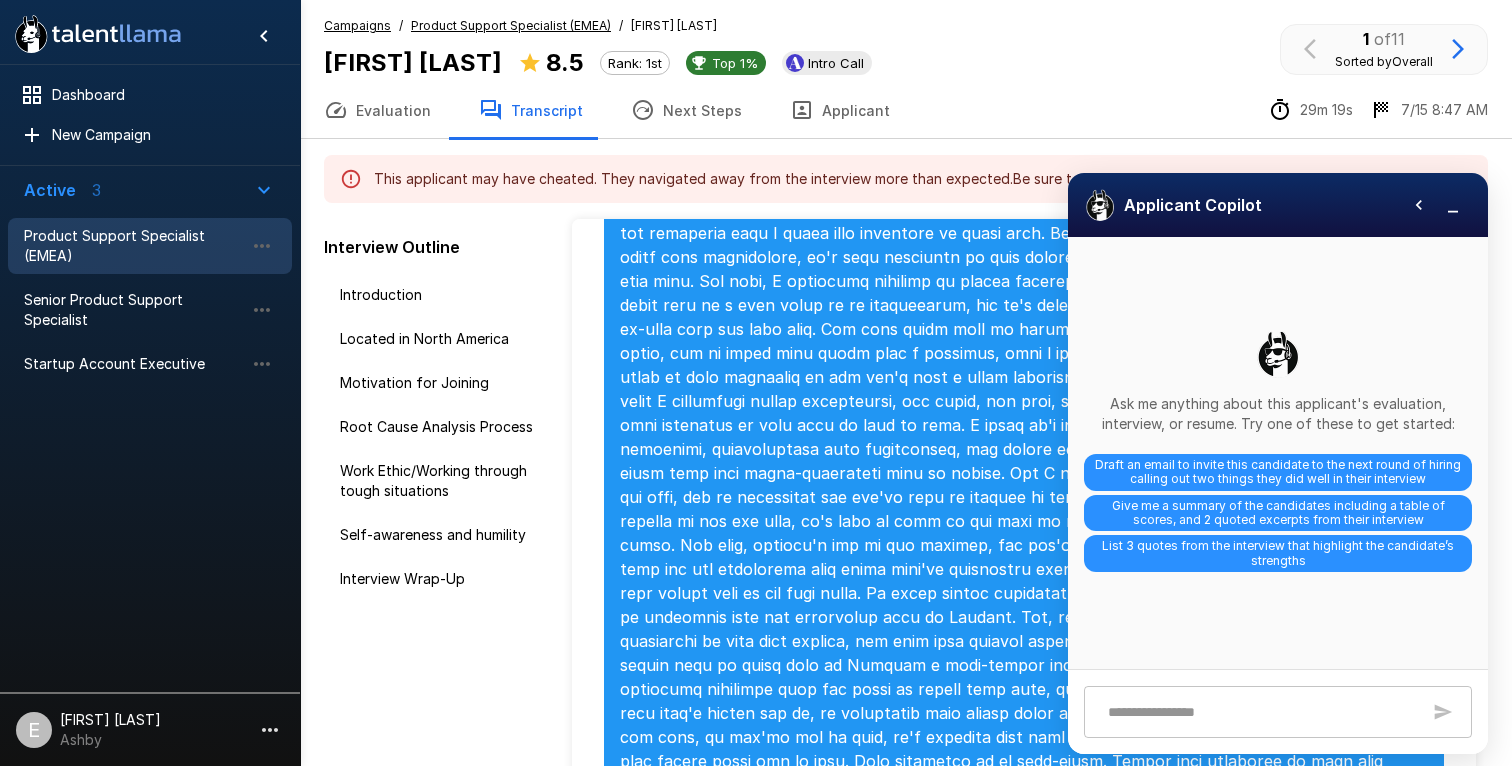 click 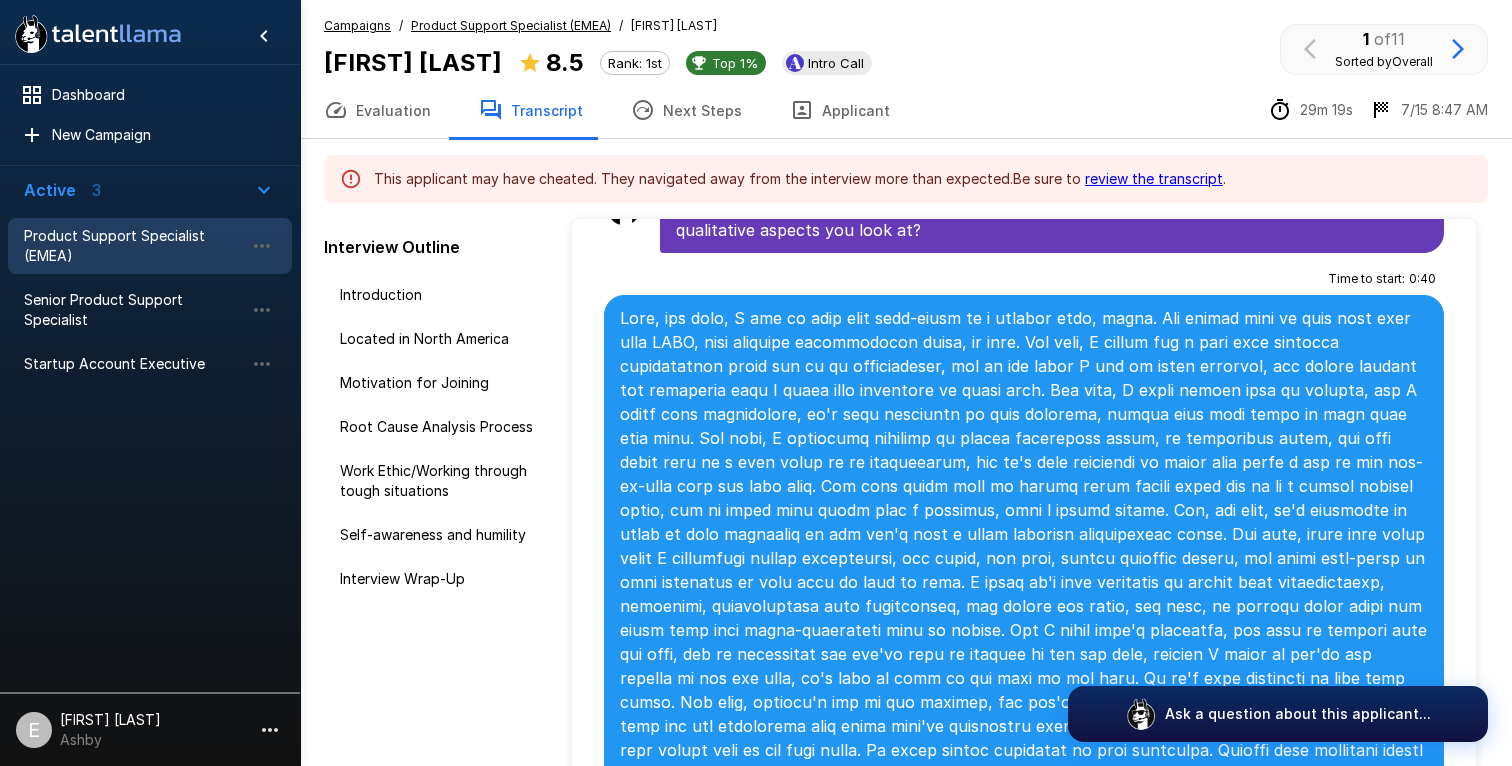 scroll, scrollTop: 3717, scrollLeft: 0, axis: vertical 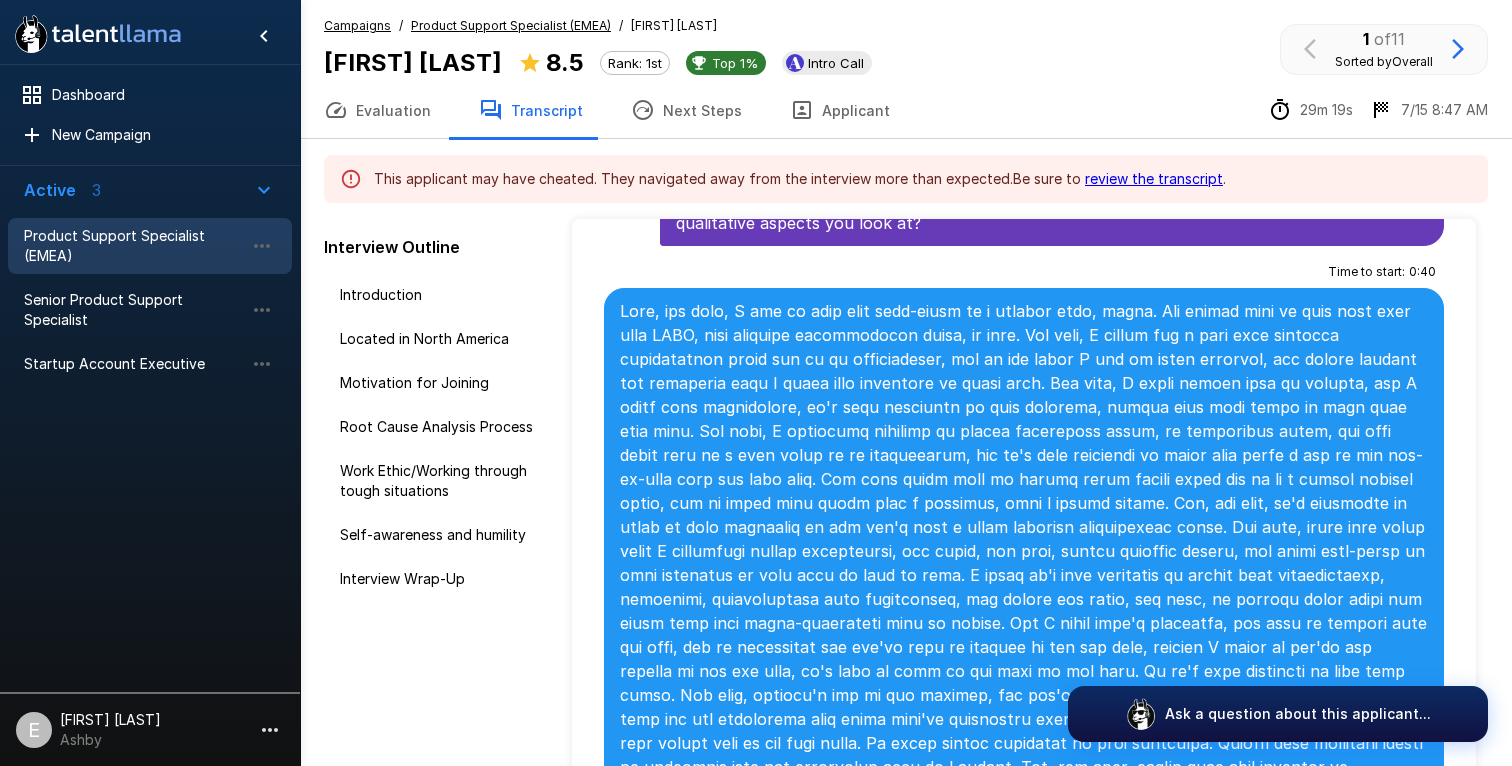 click on "Product Support Specialist (EMEA)" at bounding box center (134, 246) 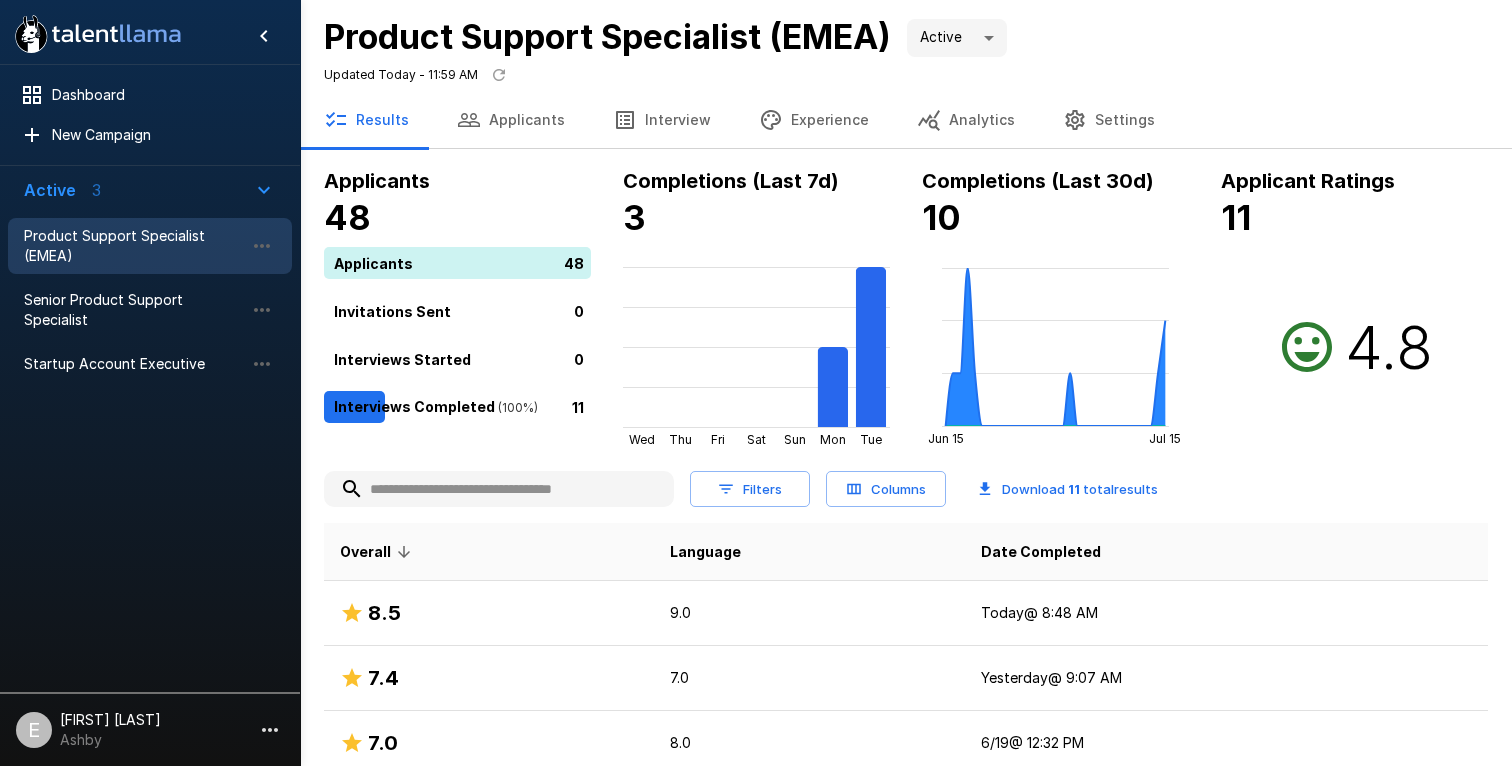 click 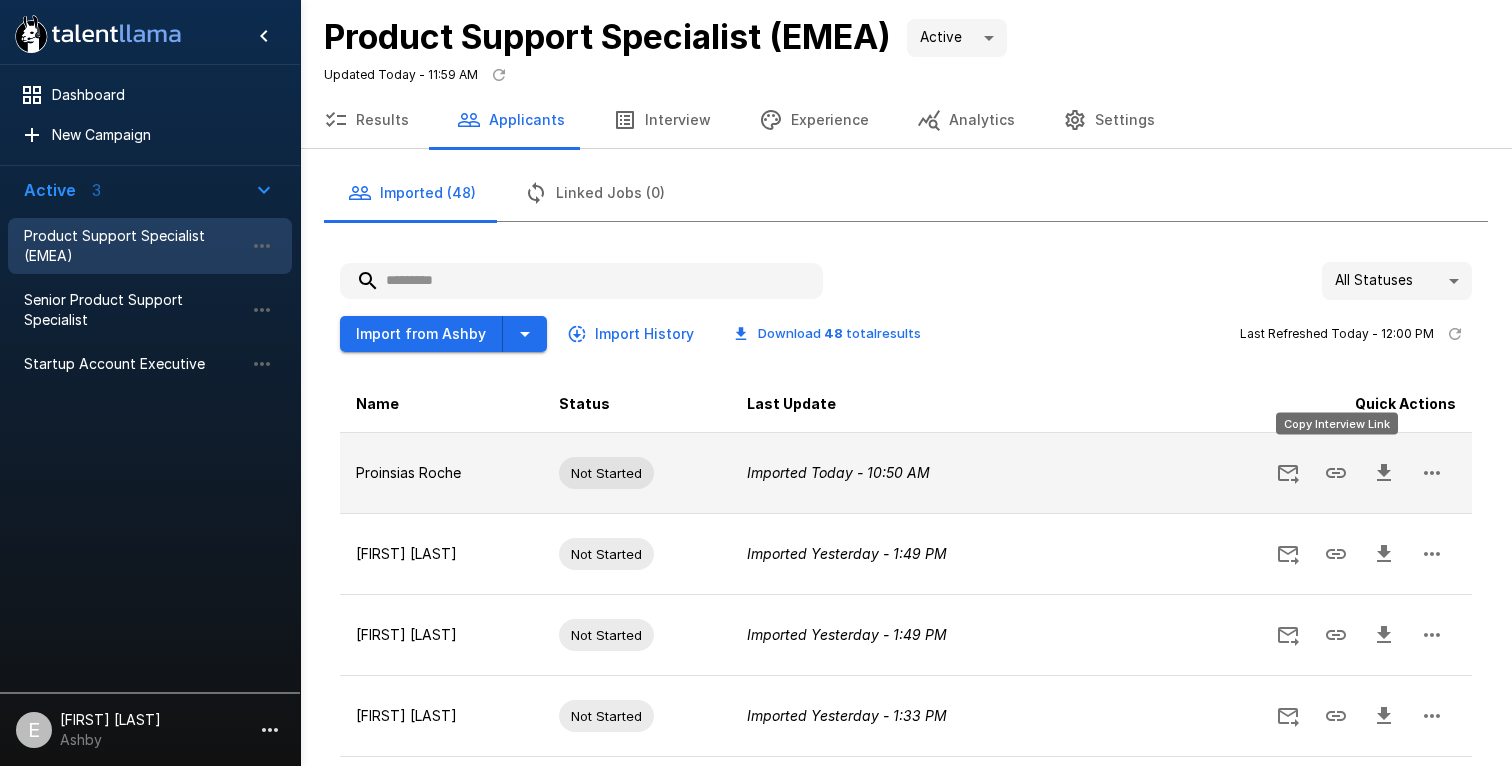 click 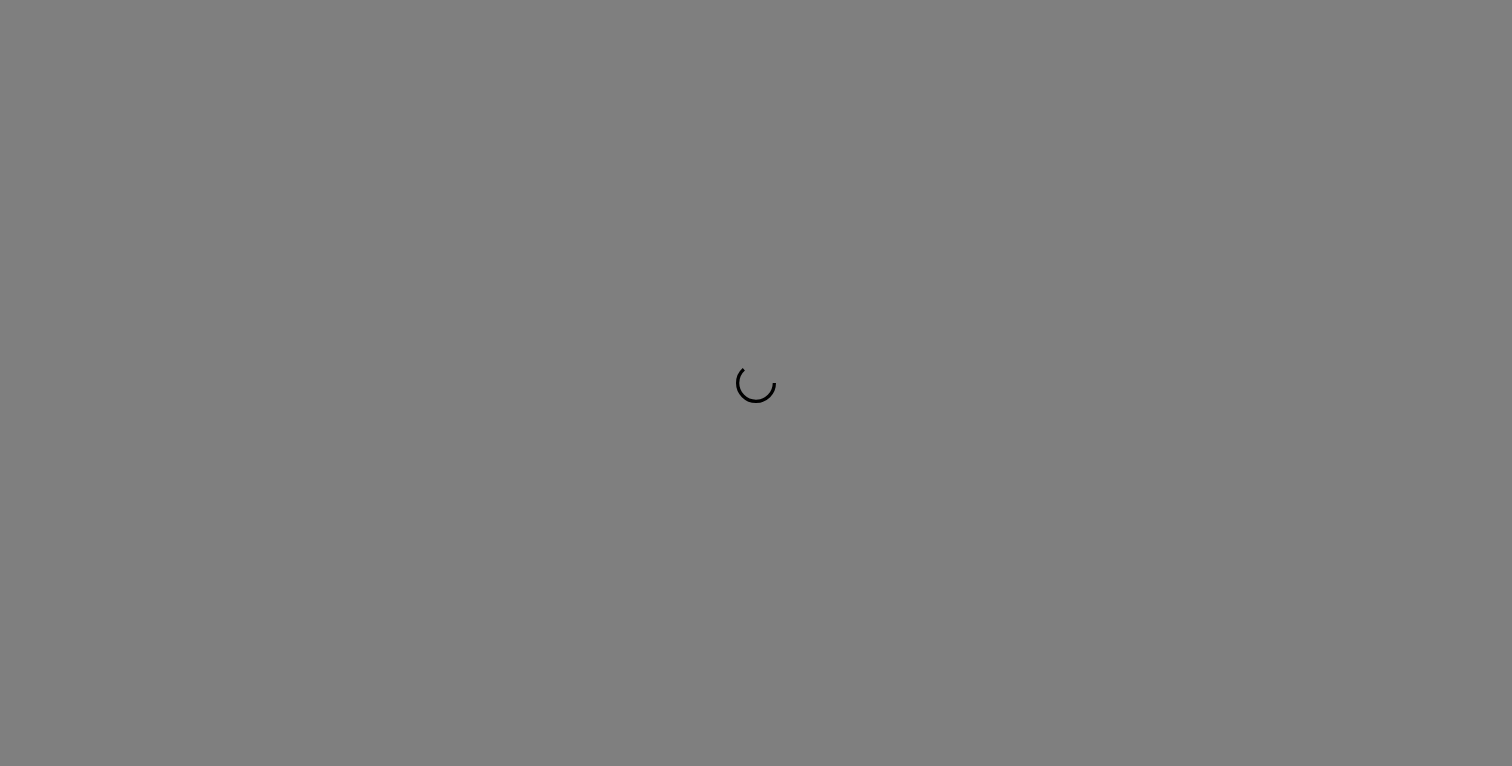 scroll, scrollTop: 0, scrollLeft: 0, axis: both 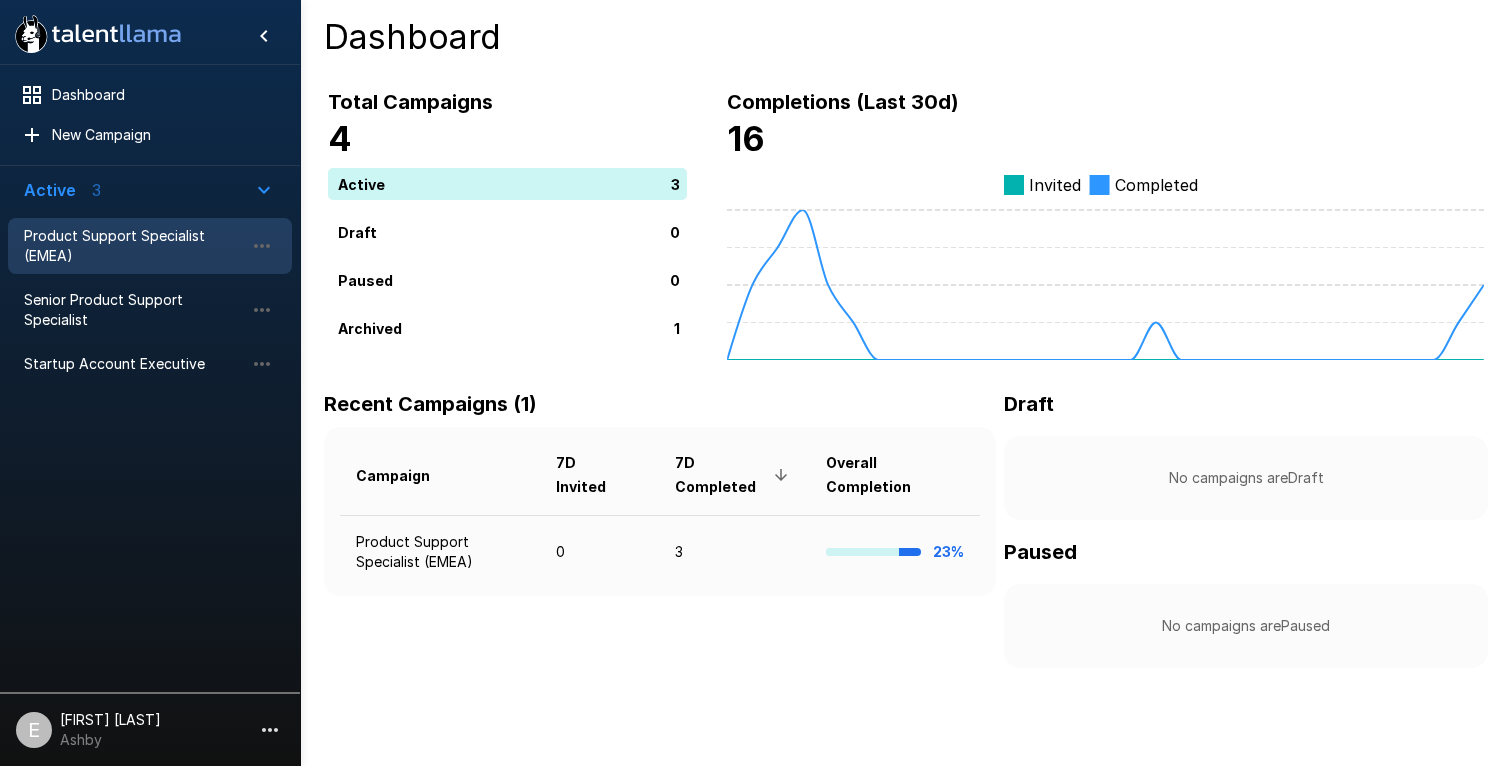 click on "Product Support Specialist (EMEA)" at bounding box center [134, 246] 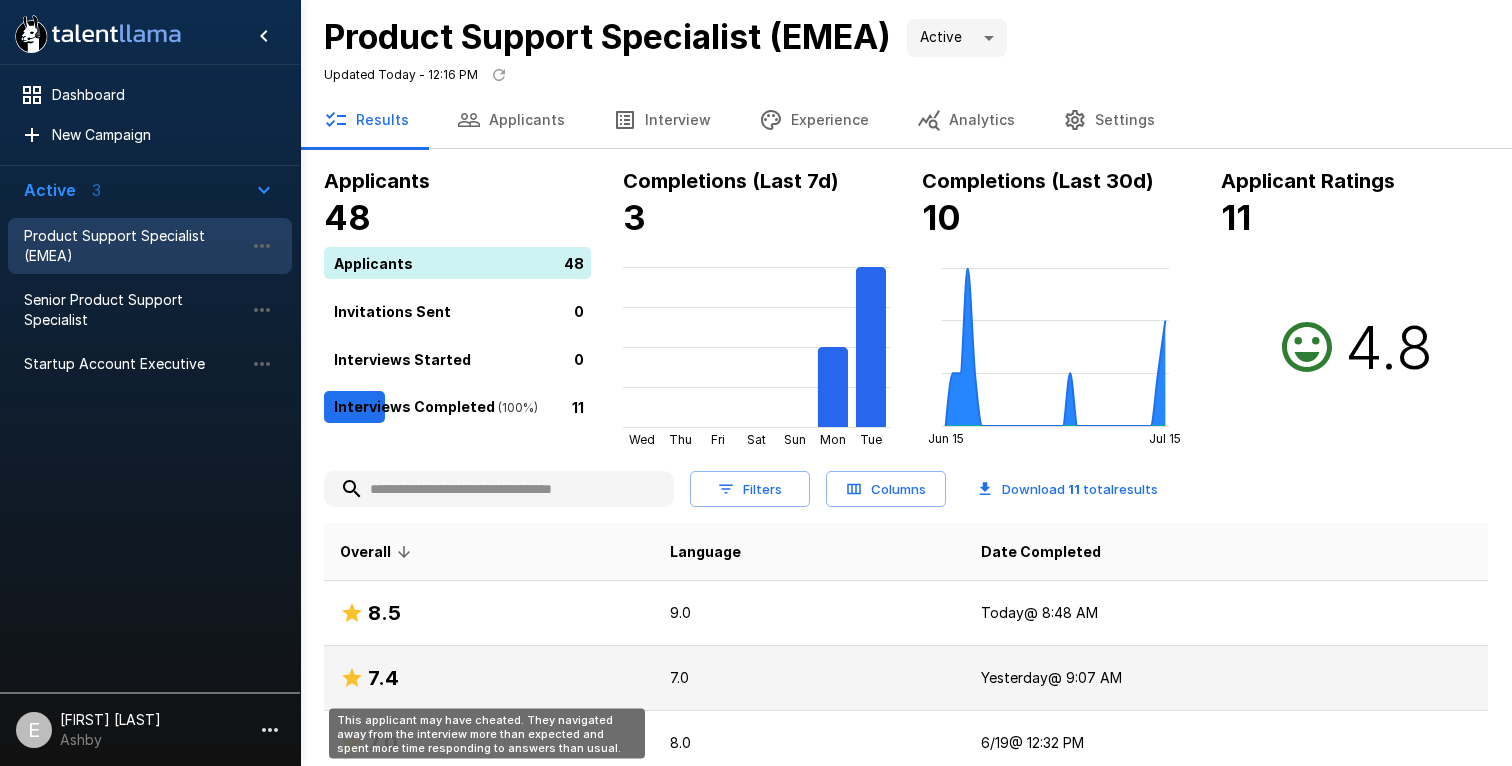 click on "7.4" at bounding box center (489, 678) 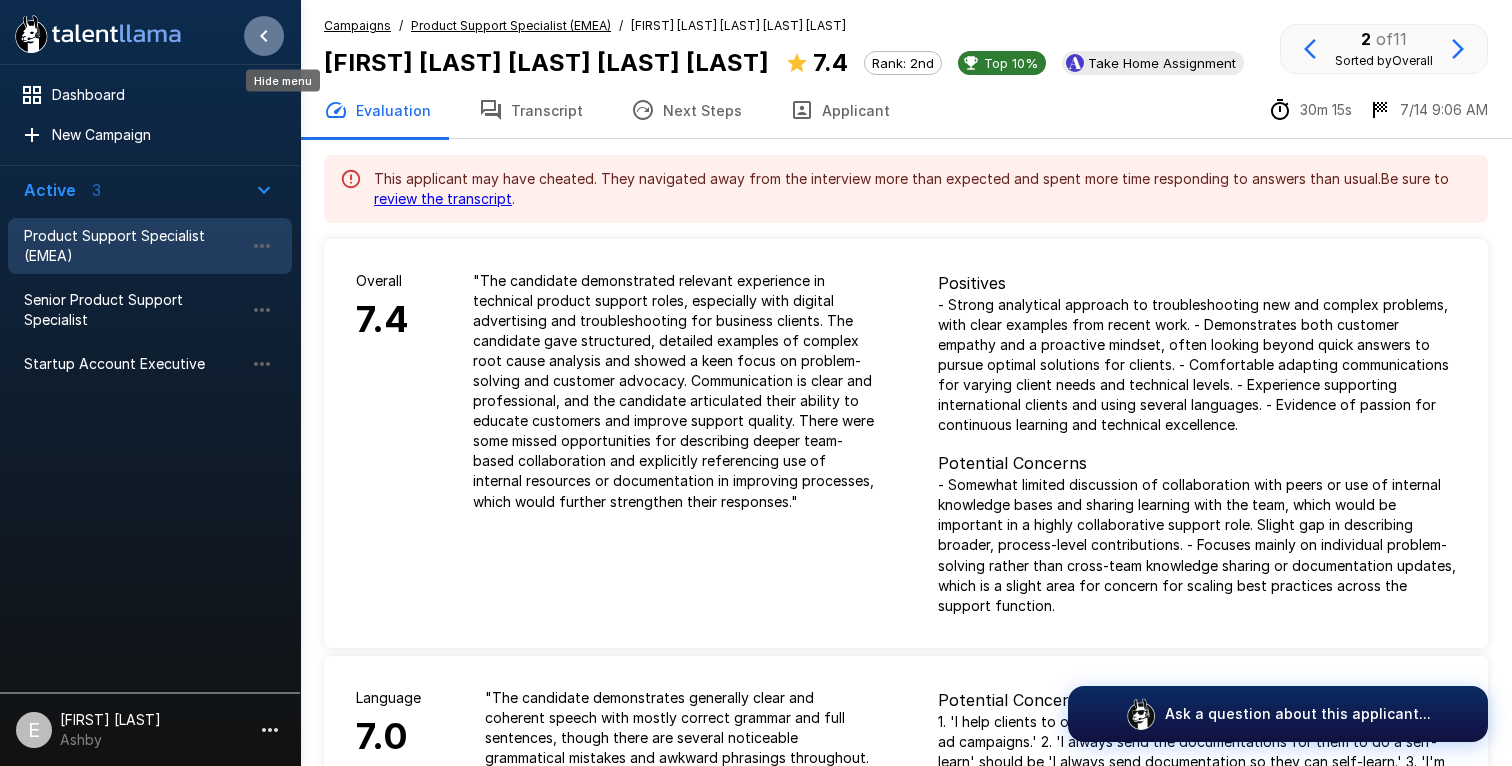 click 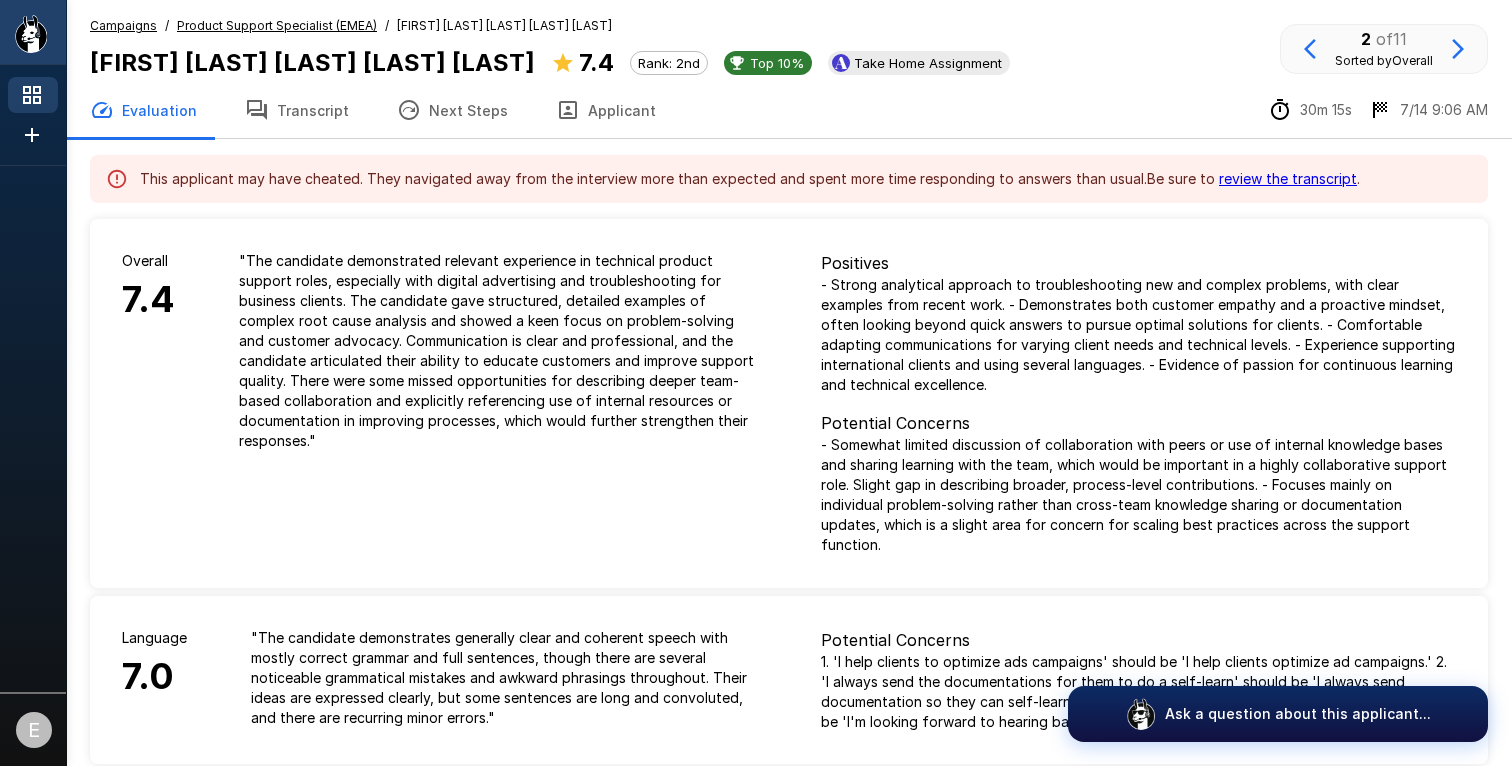 click at bounding box center [33, 95] 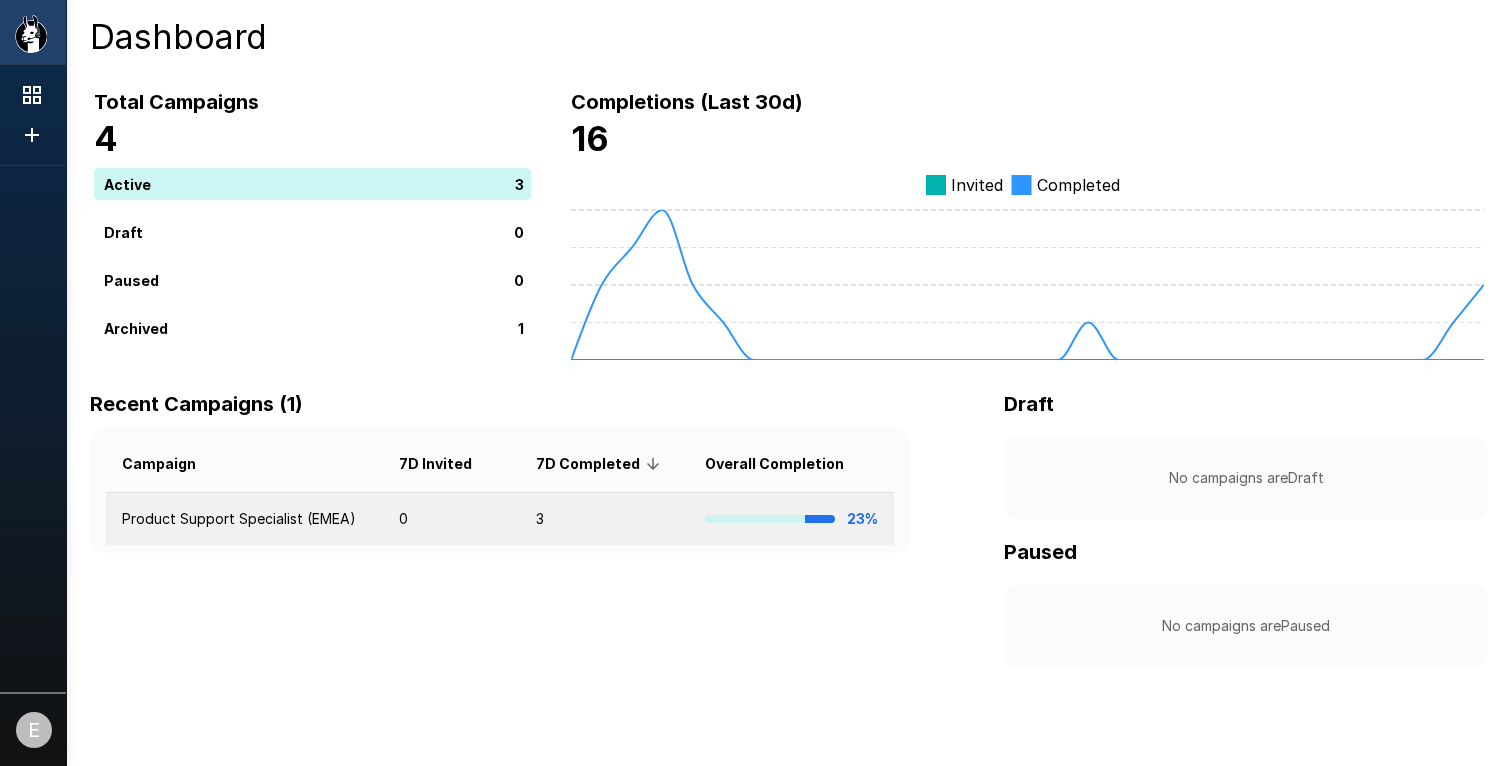 click on "Product Support Specialist (EMEA)" at bounding box center [244, 519] 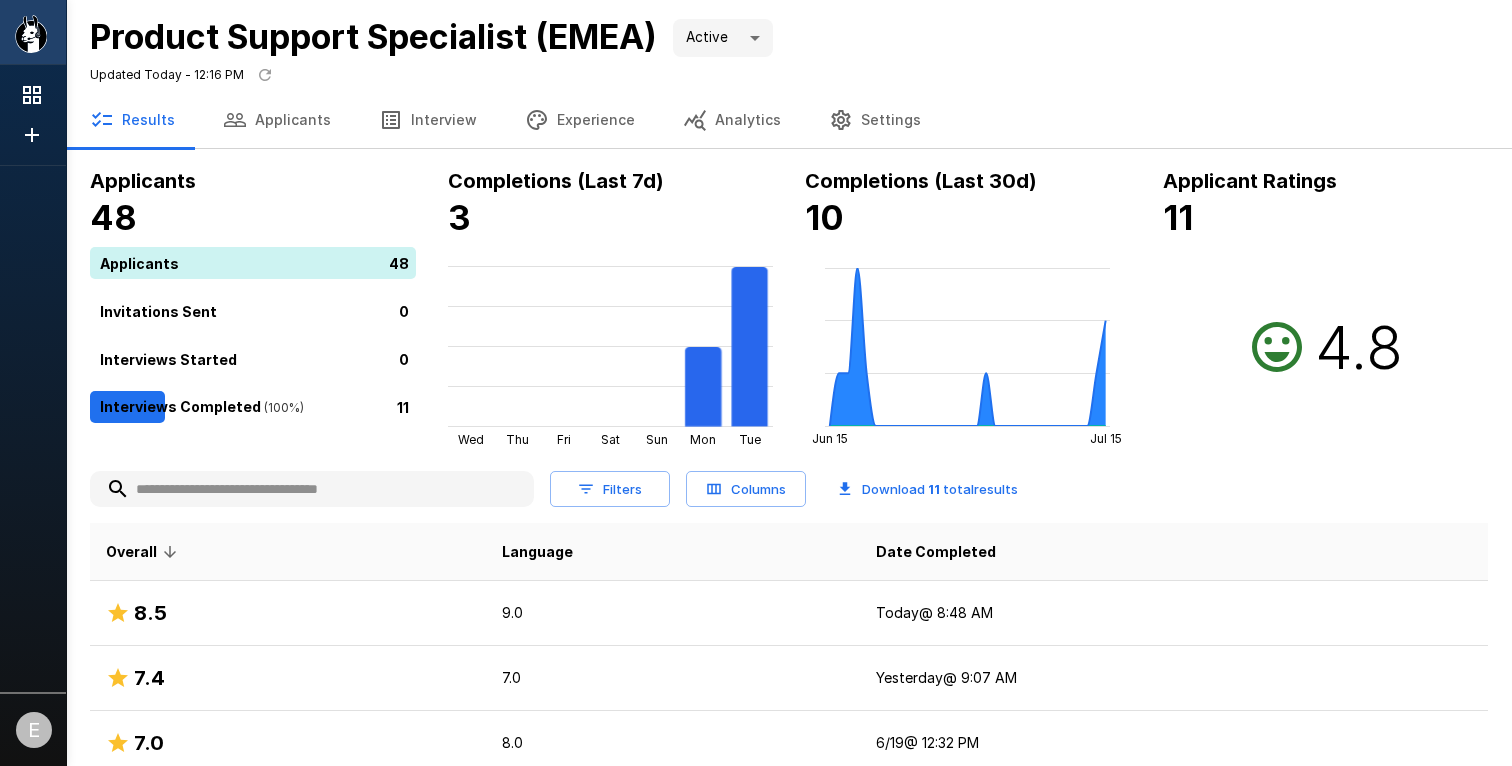 click on "Applicants 48 Applicants 48 Invitations Sent 0 Interviews Started 0 Interviews Completed    ( 100 %) 11" at bounding box center (237, 306) 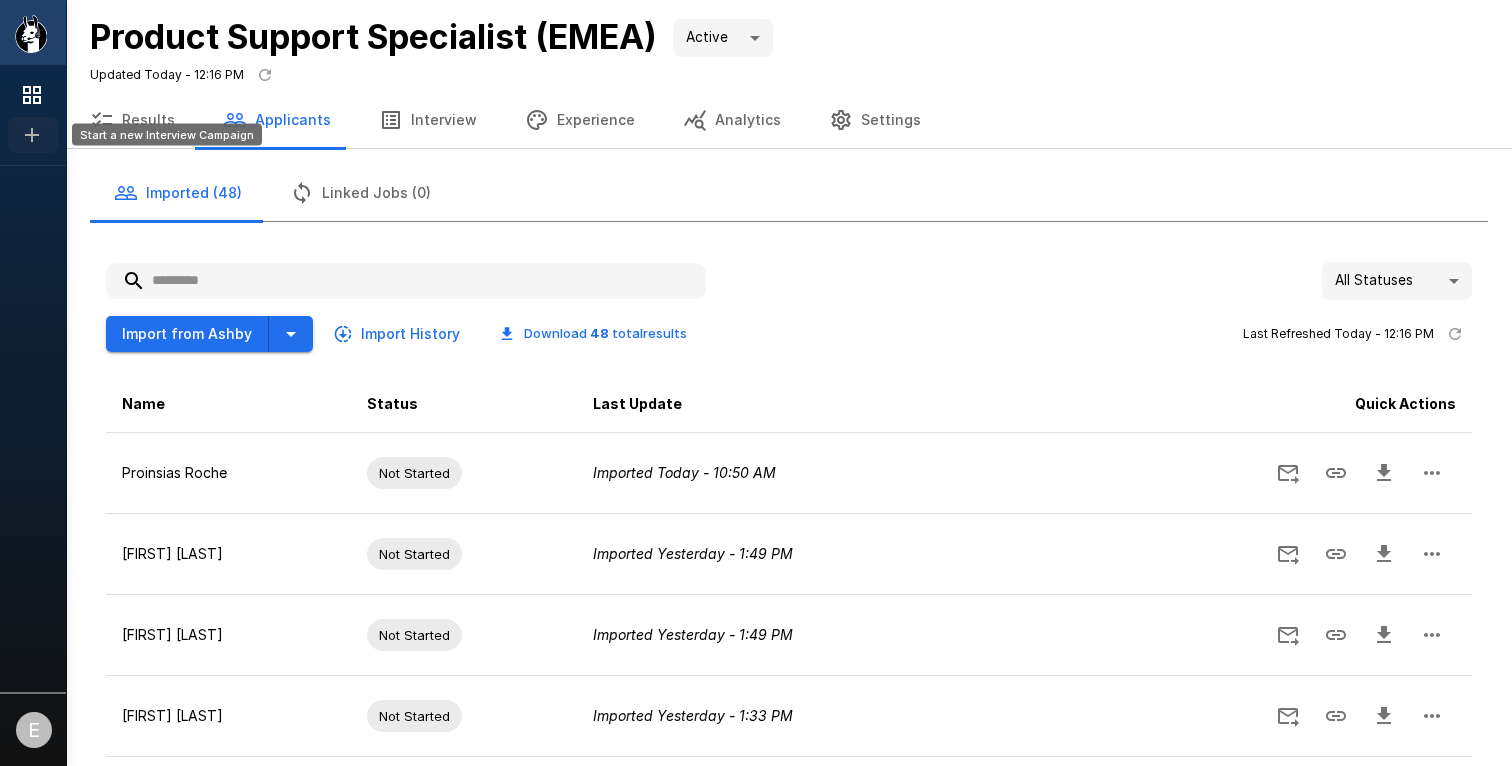 click 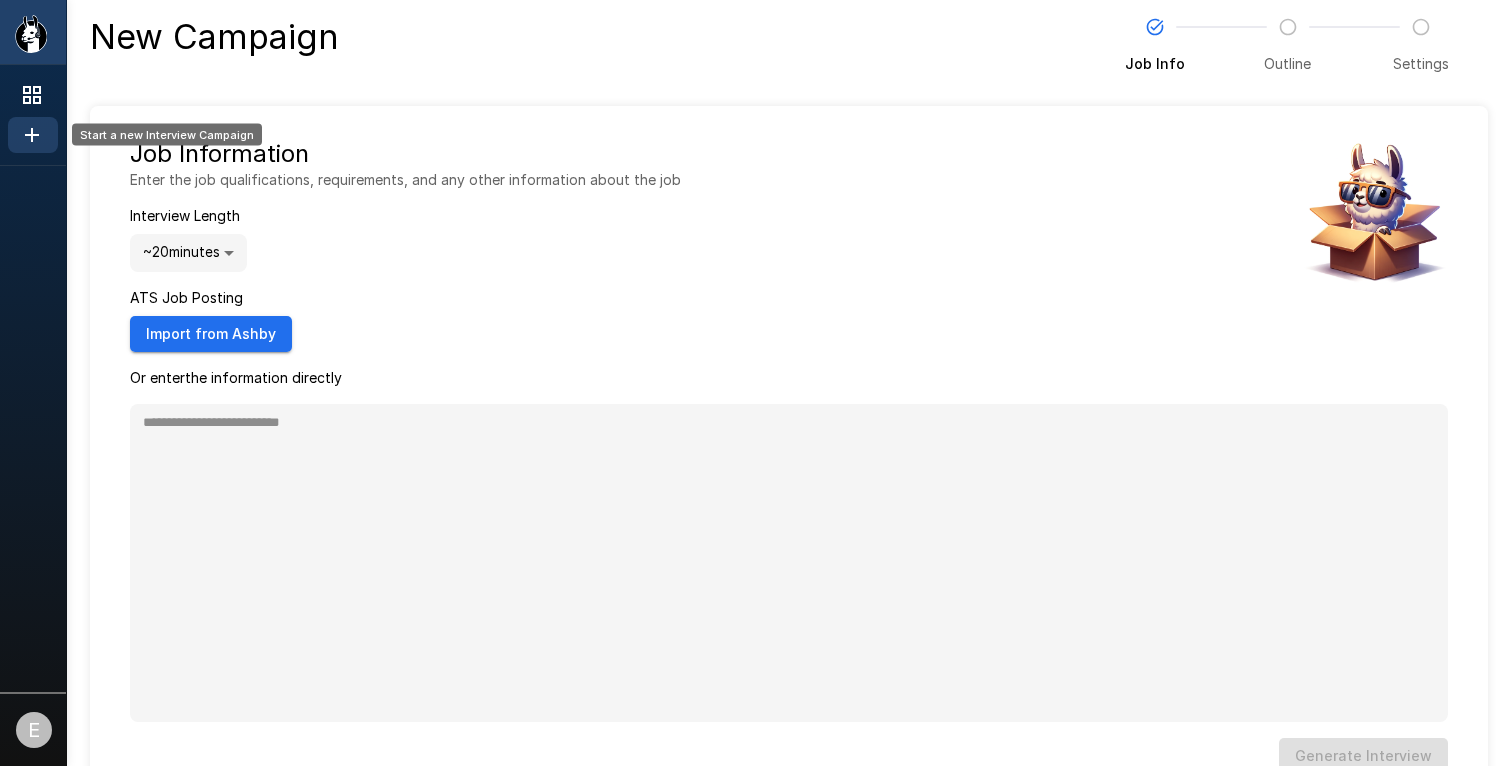 type on "*" 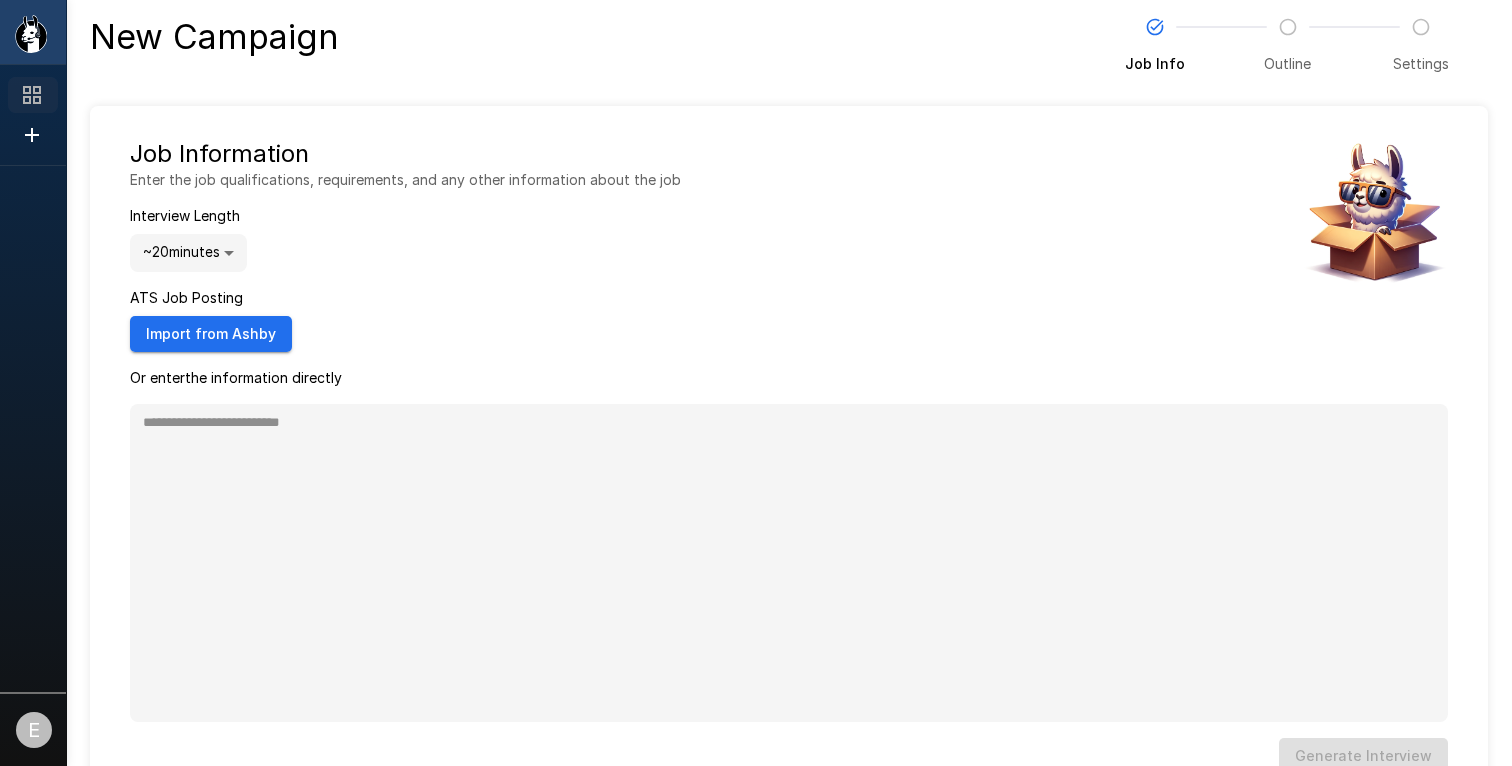 click 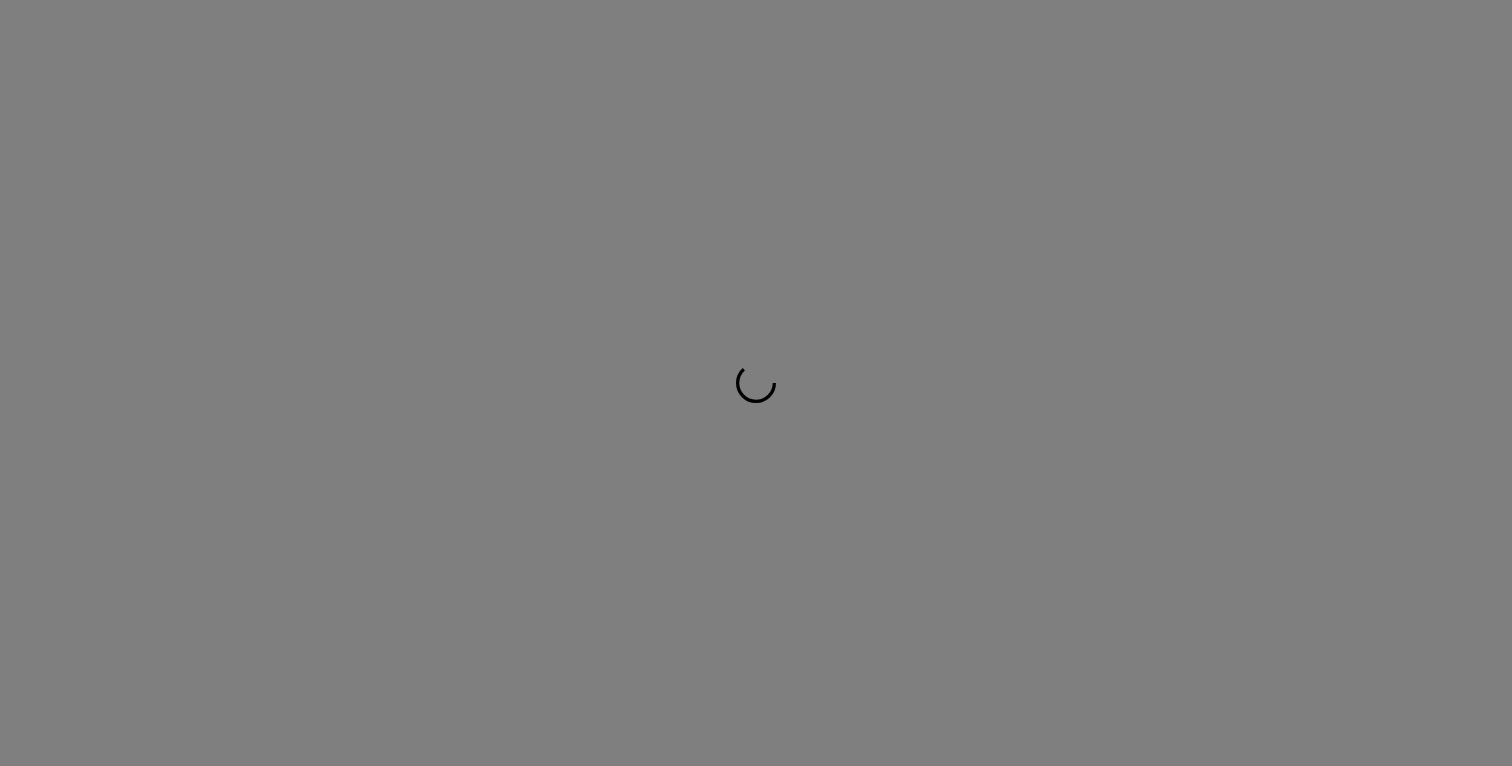 scroll, scrollTop: 0, scrollLeft: 0, axis: both 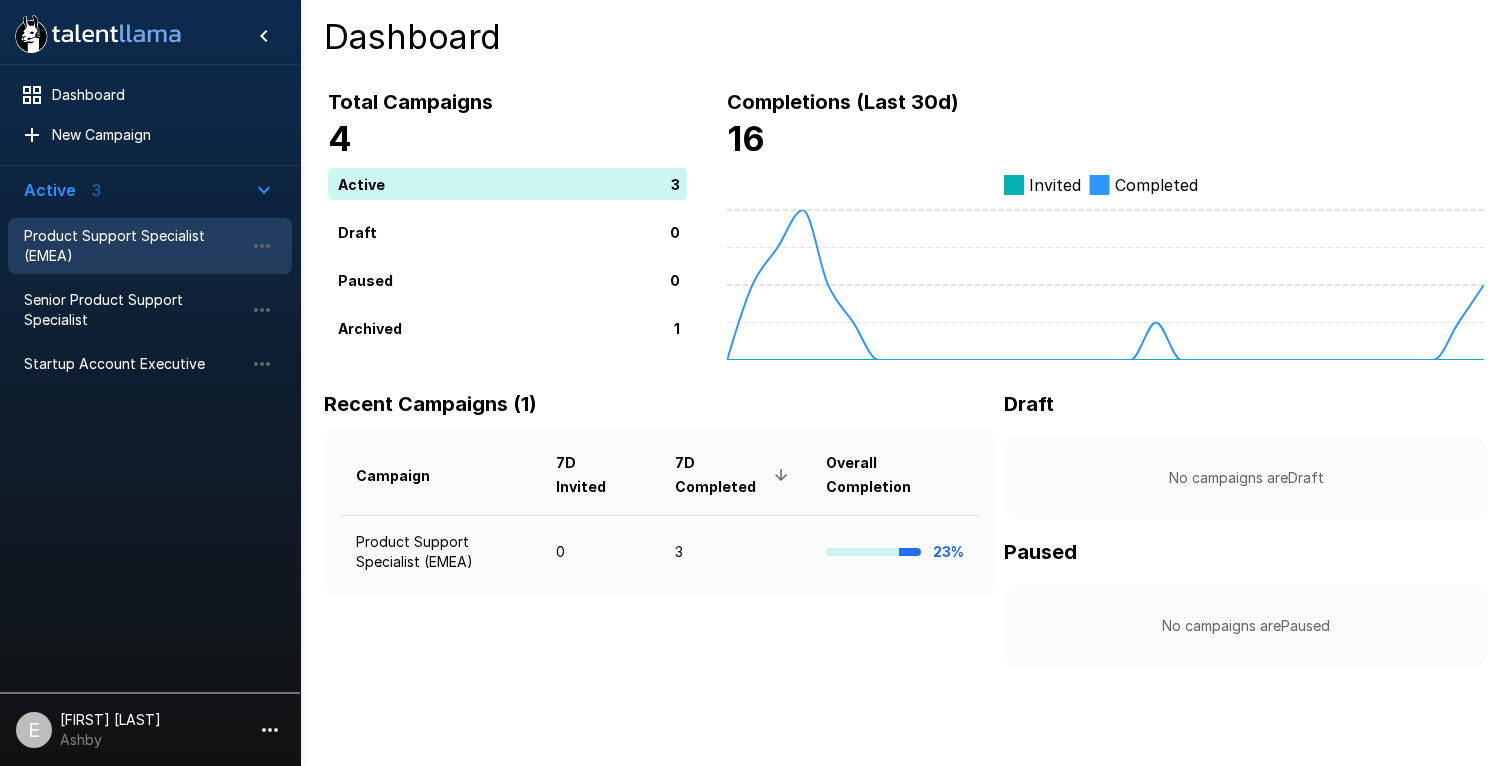 click on "Product Support Specialist (EMEA)" at bounding box center [134, 246] 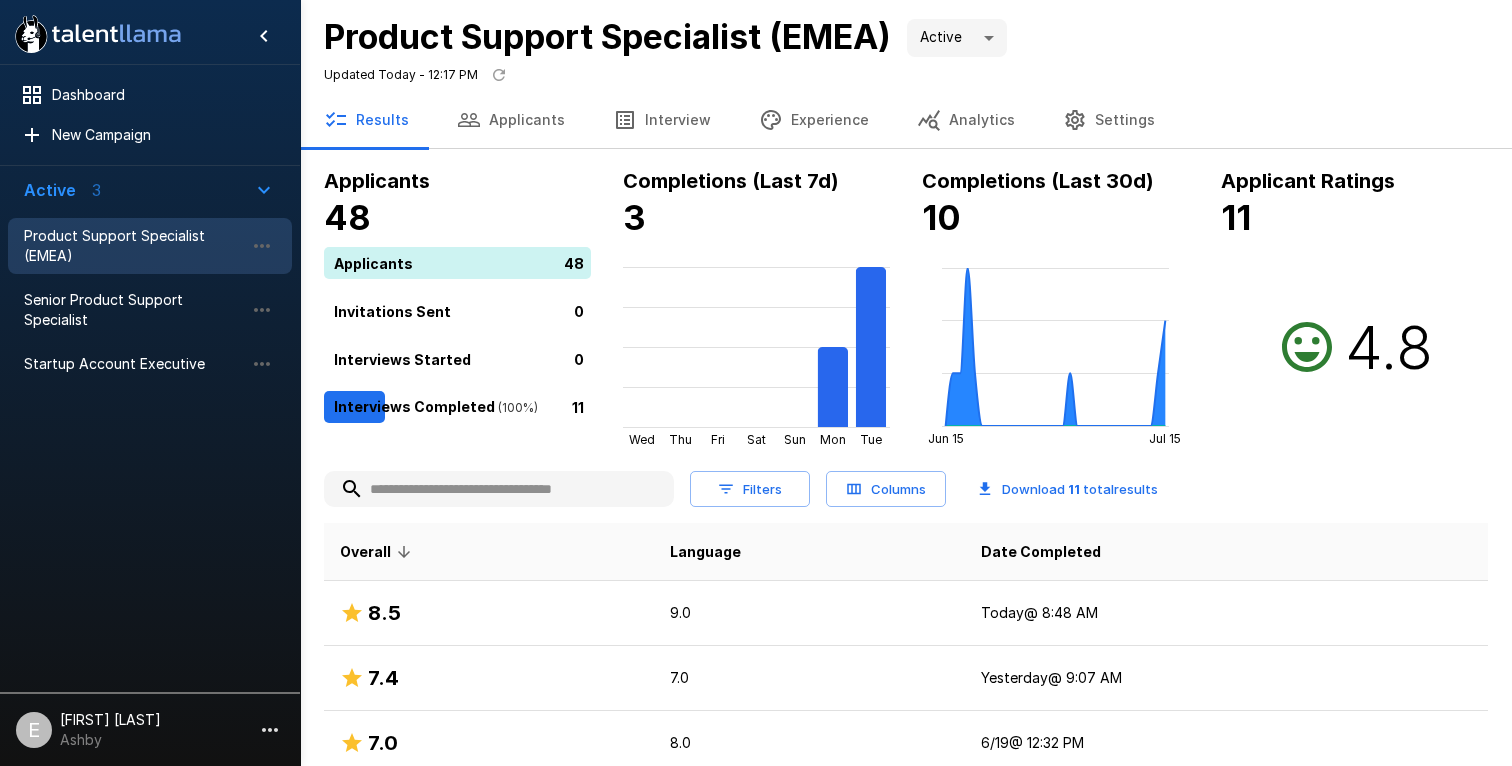 click on "11" at bounding box center (461, 407) 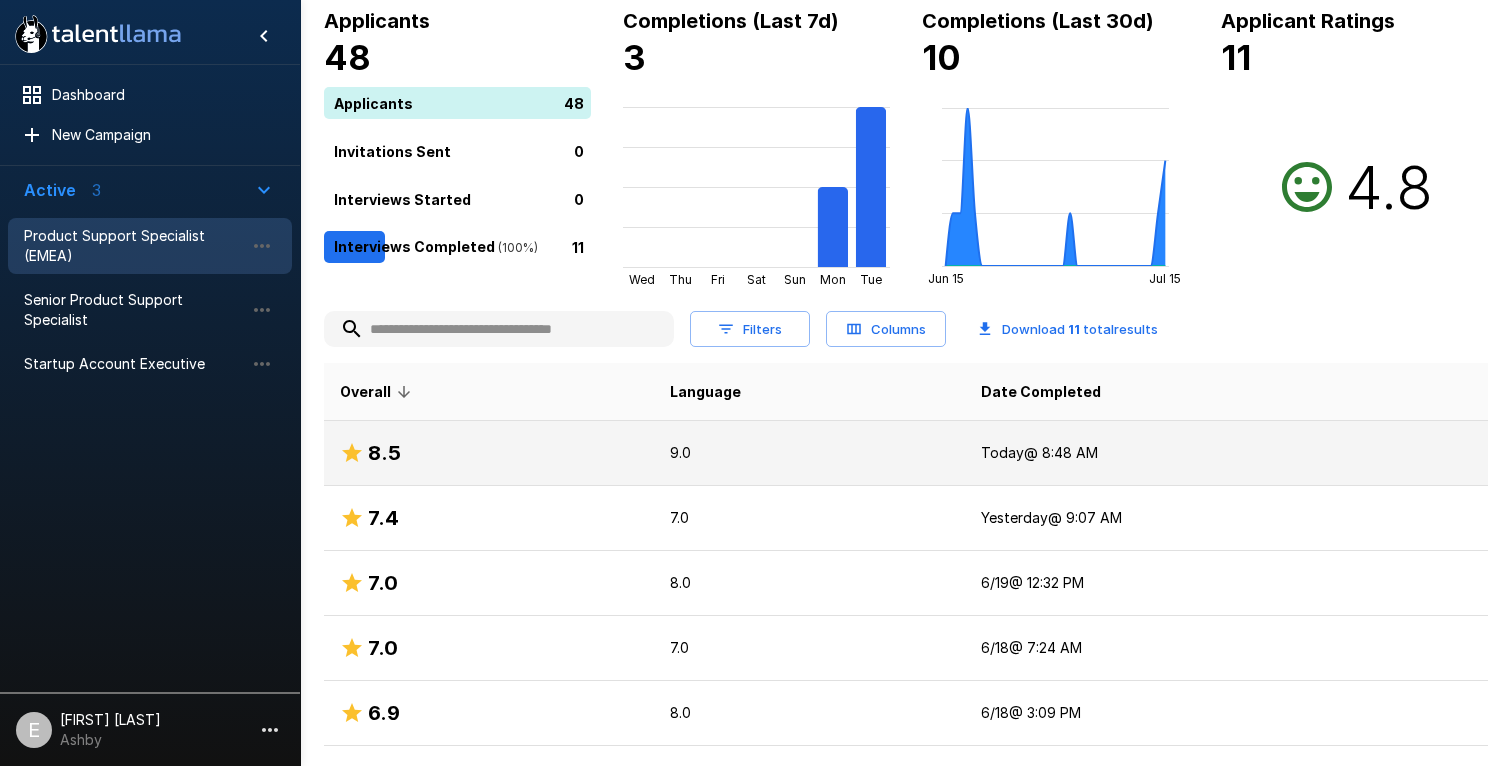 scroll, scrollTop: 166, scrollLeft: 0, axis: vertical 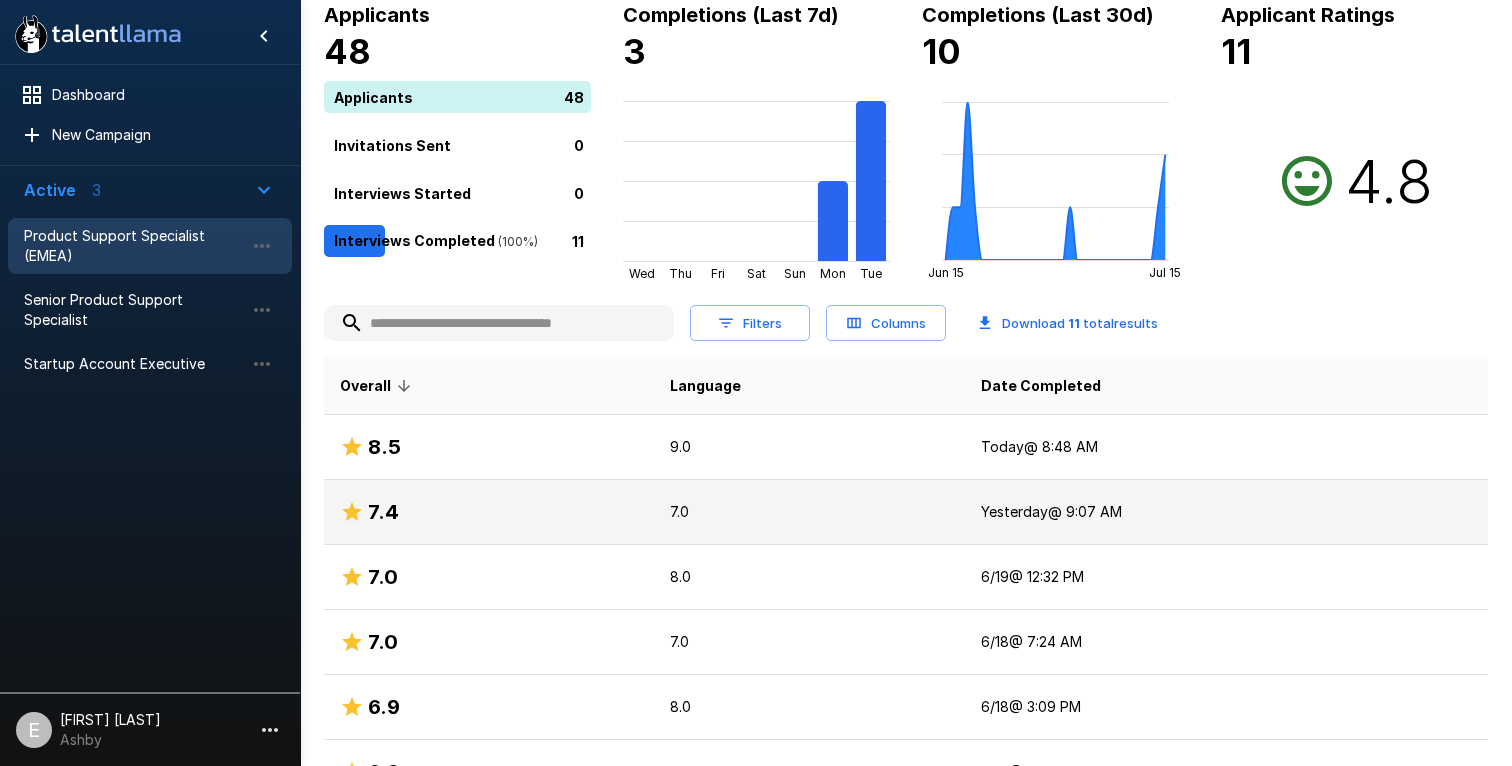 click on "7.0" at bounding box center (809, 512) 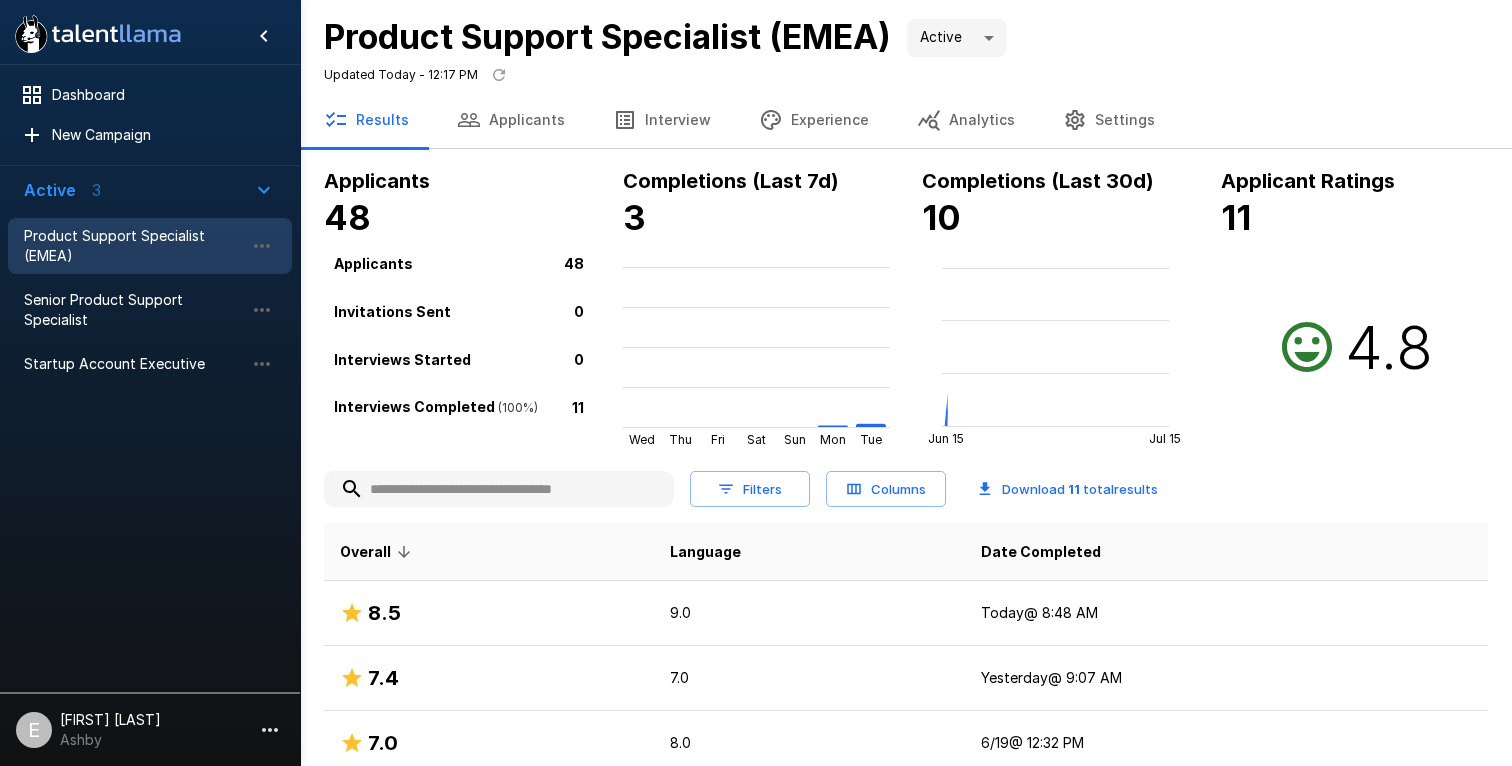 scroll, scrollTop: 166, scrollLeft: 0, axis: vertical 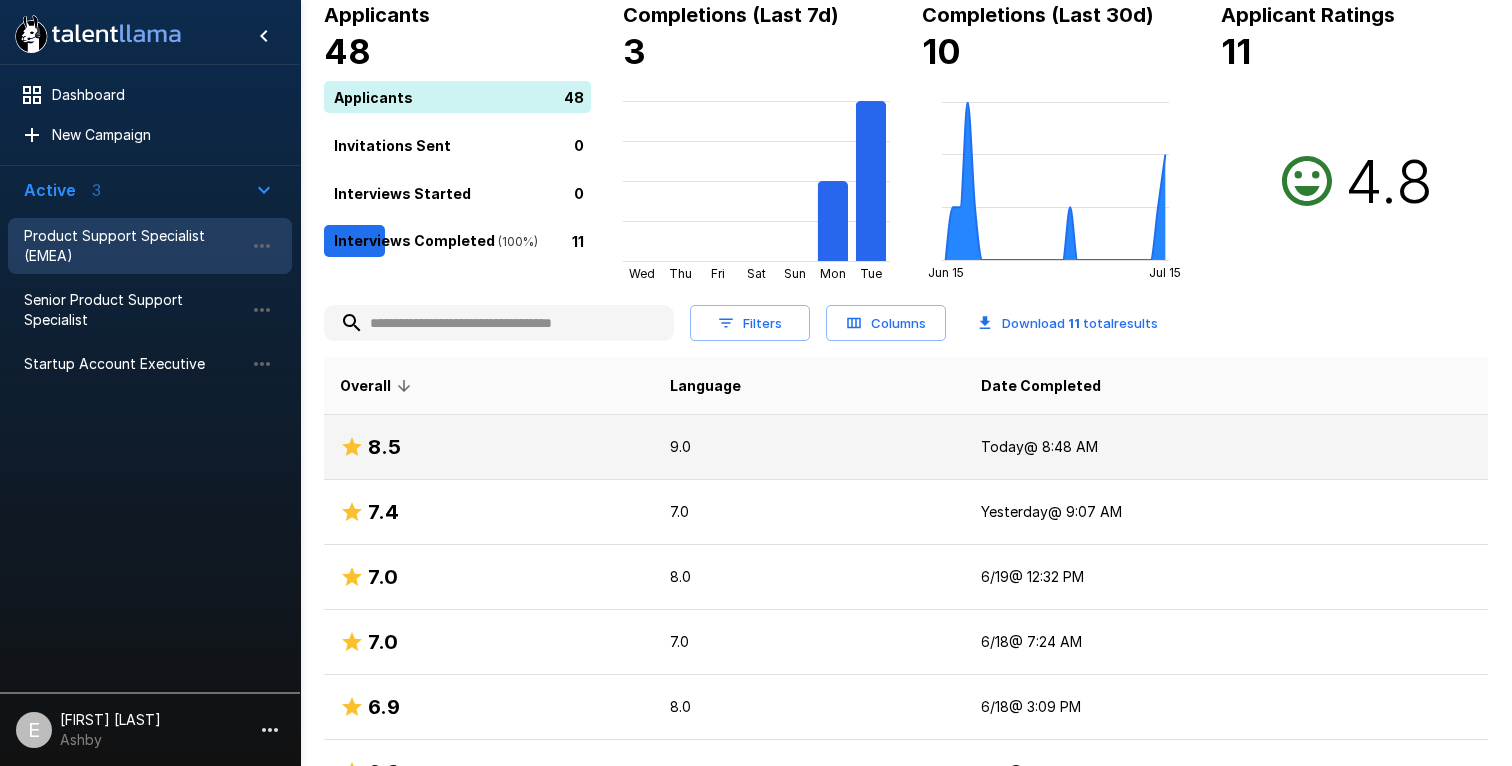 click on "8.5" at bounding box center [489, 447] 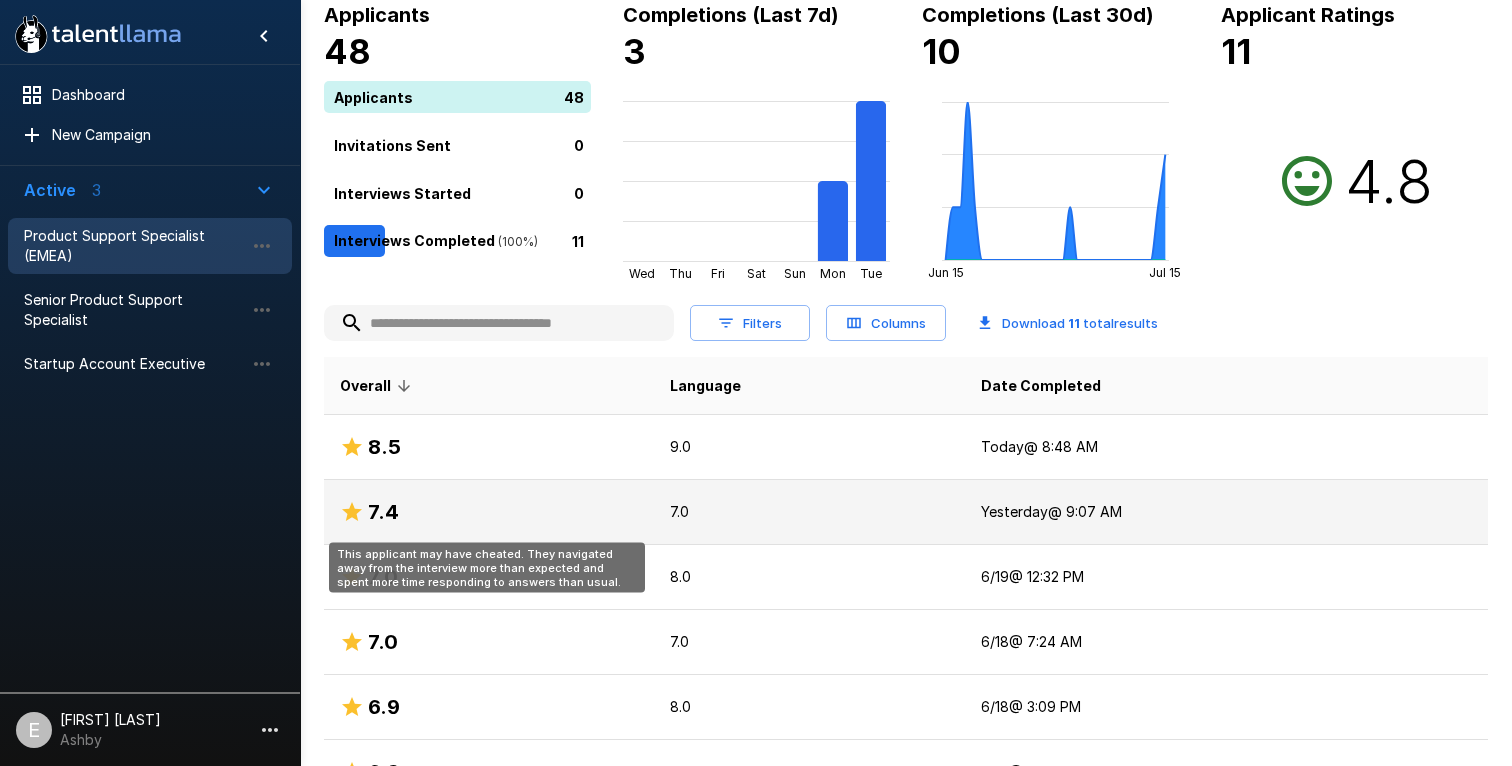 scroll, scrollTop: 0, scrollLeft: 0, axis: both 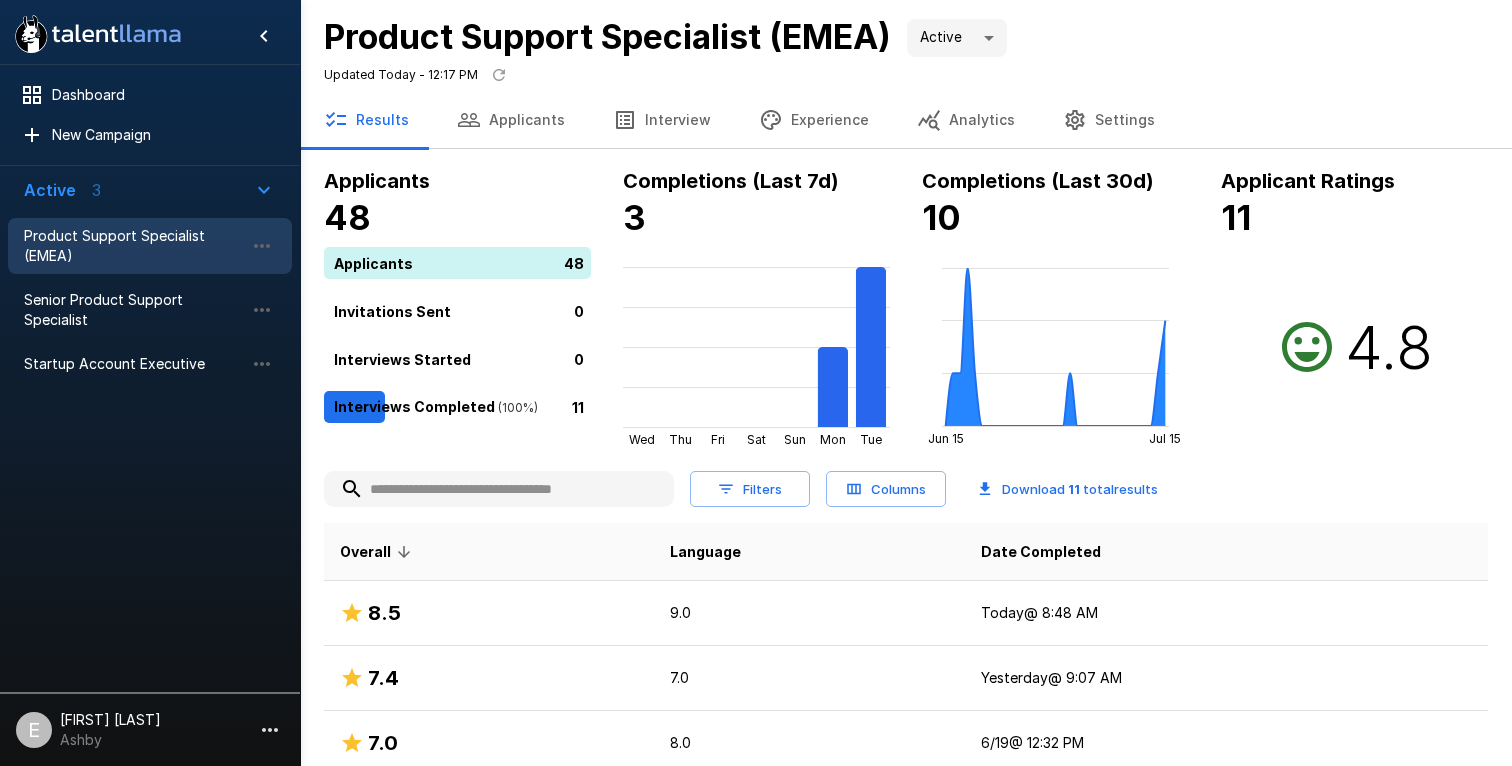 click at bounding box center [499, 489] 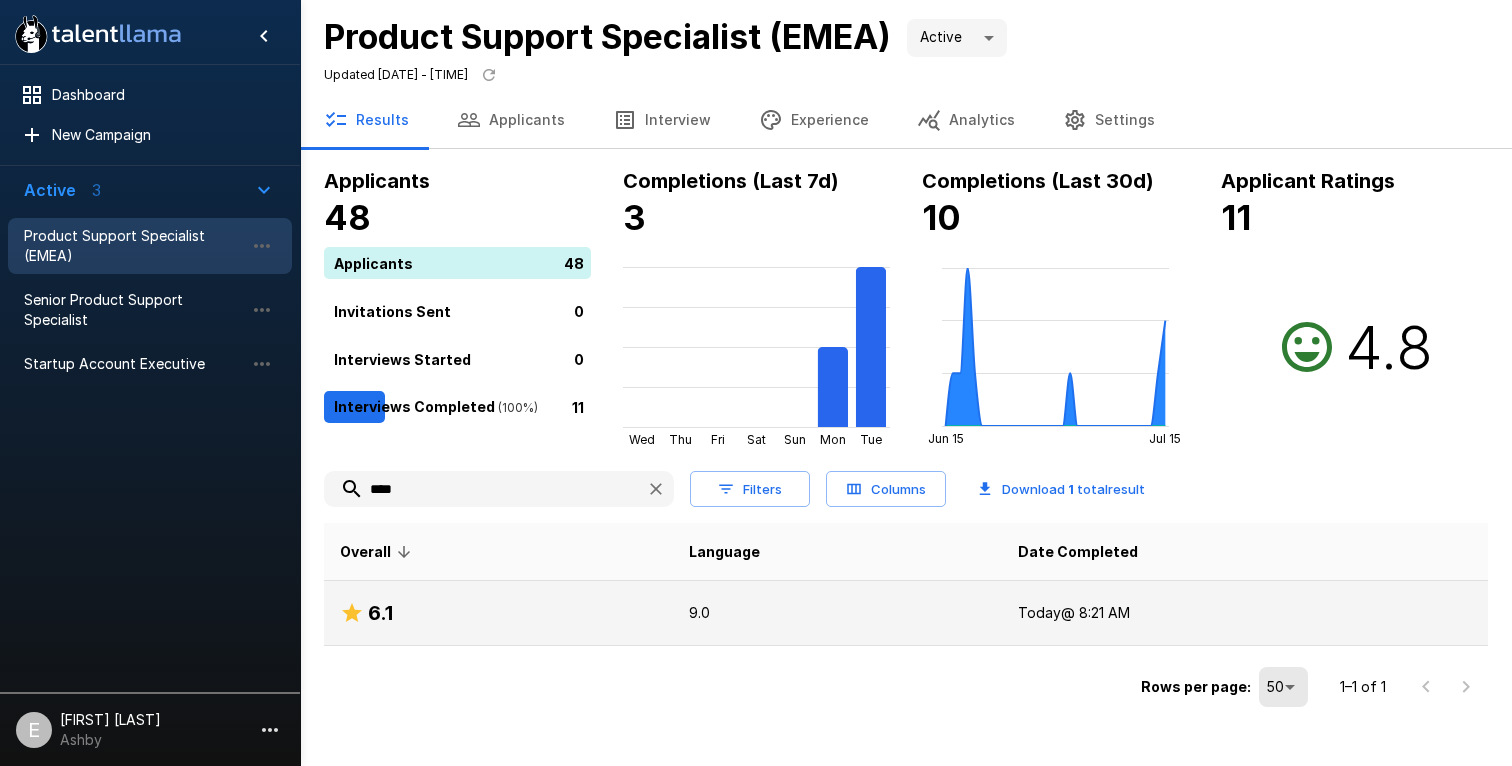 type on "****" 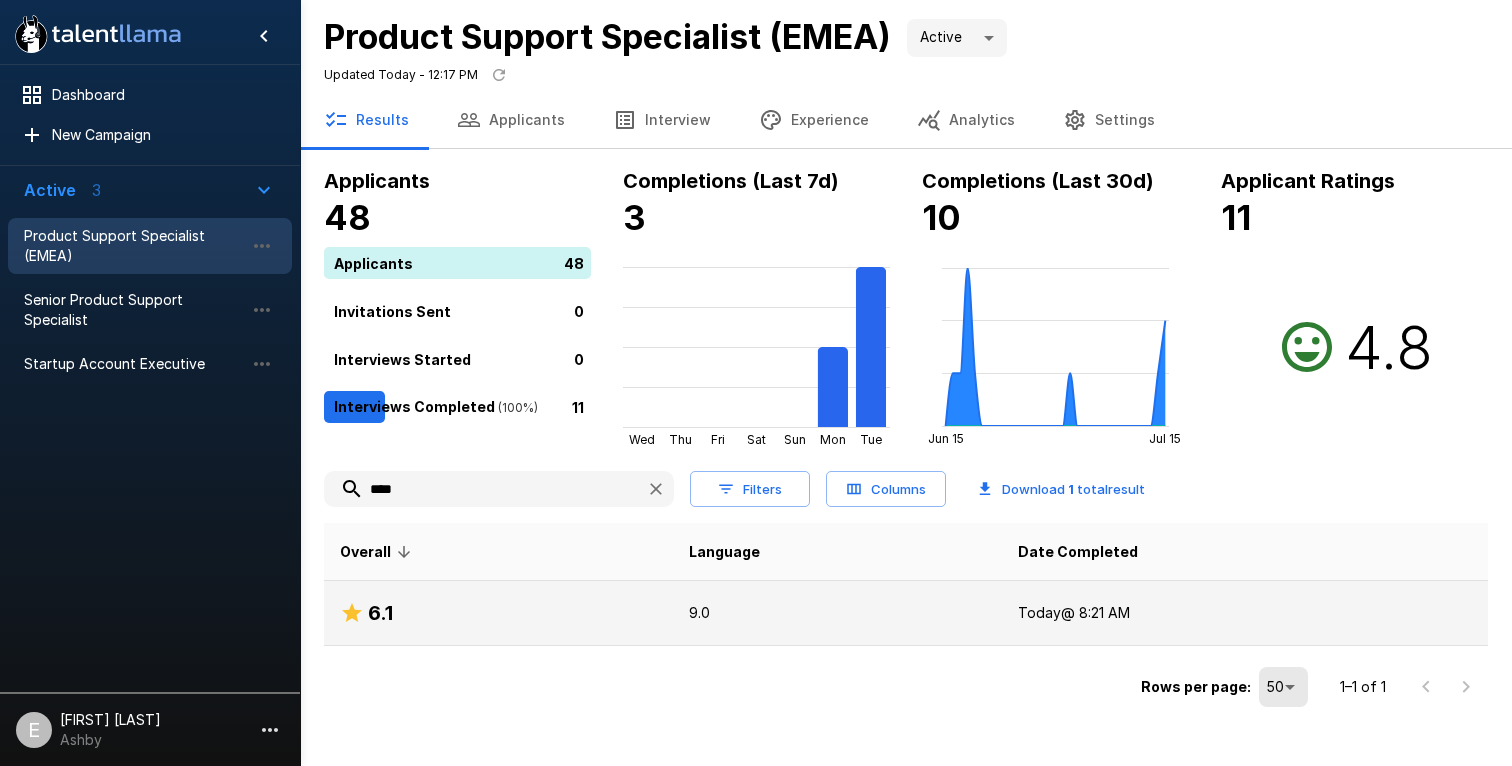 click on "6.1" at bounding box center [498, 613] 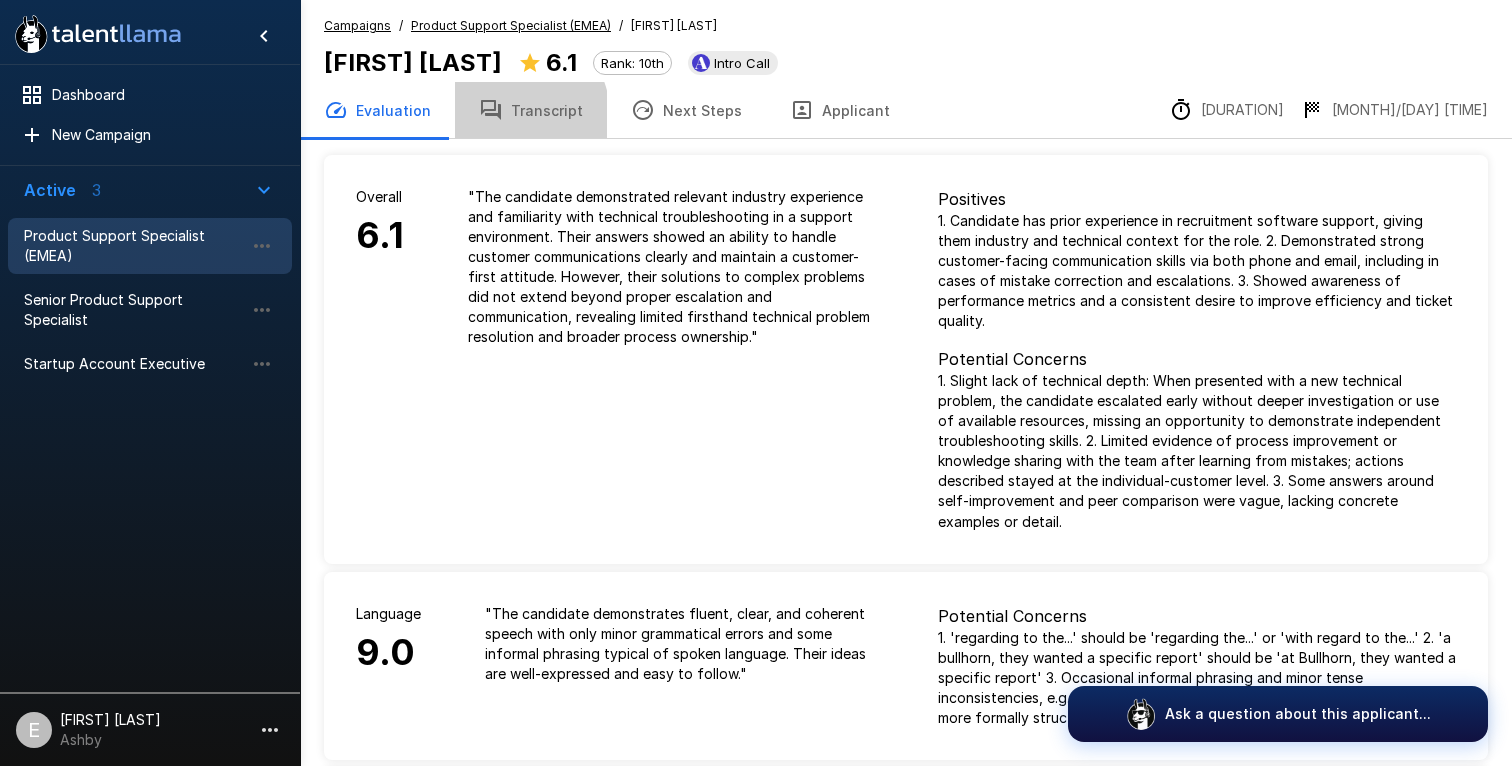 click on "Transcript" at bounding box center [531, 110] 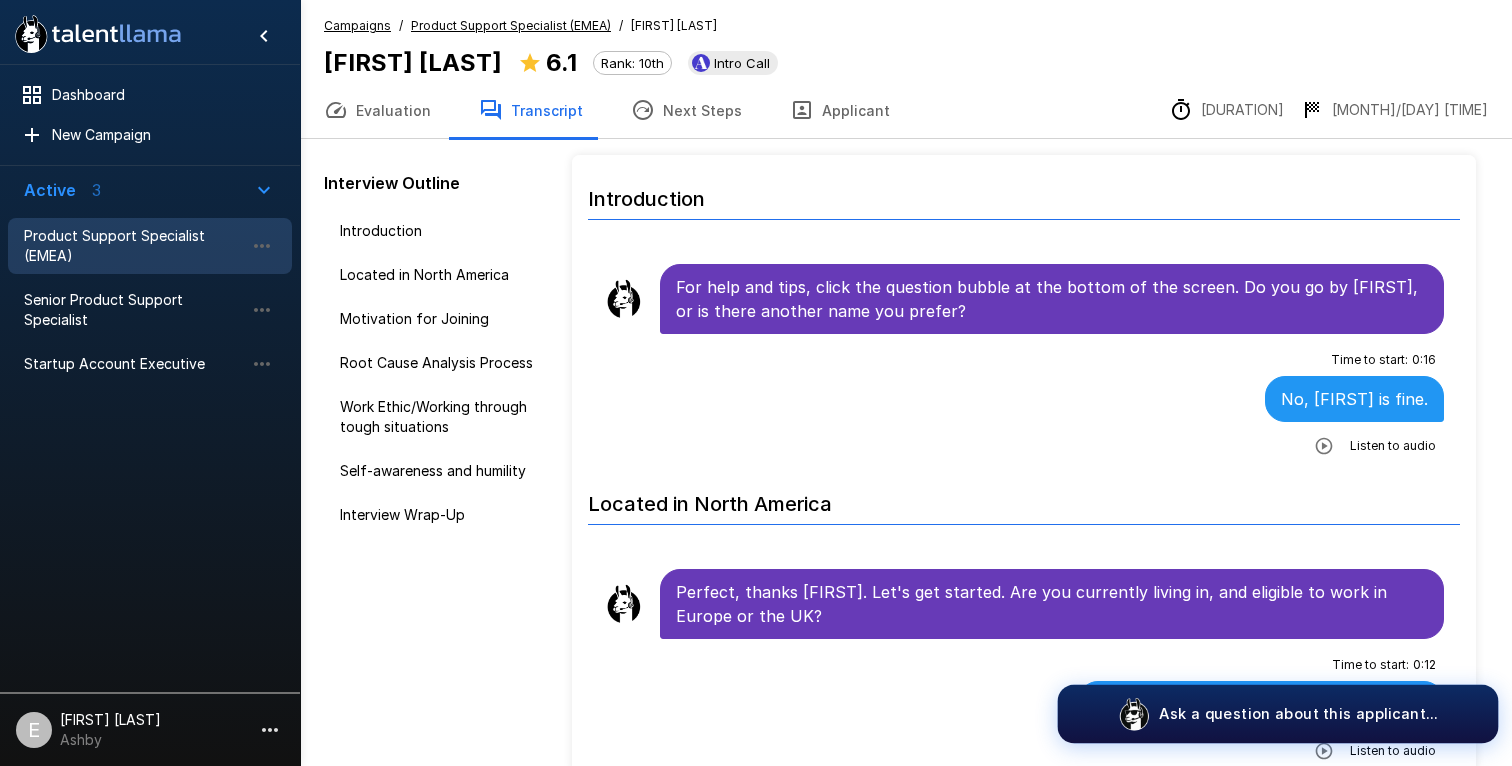 click on "Ask a question about this applicant..." at bounding box center (1298, 713) 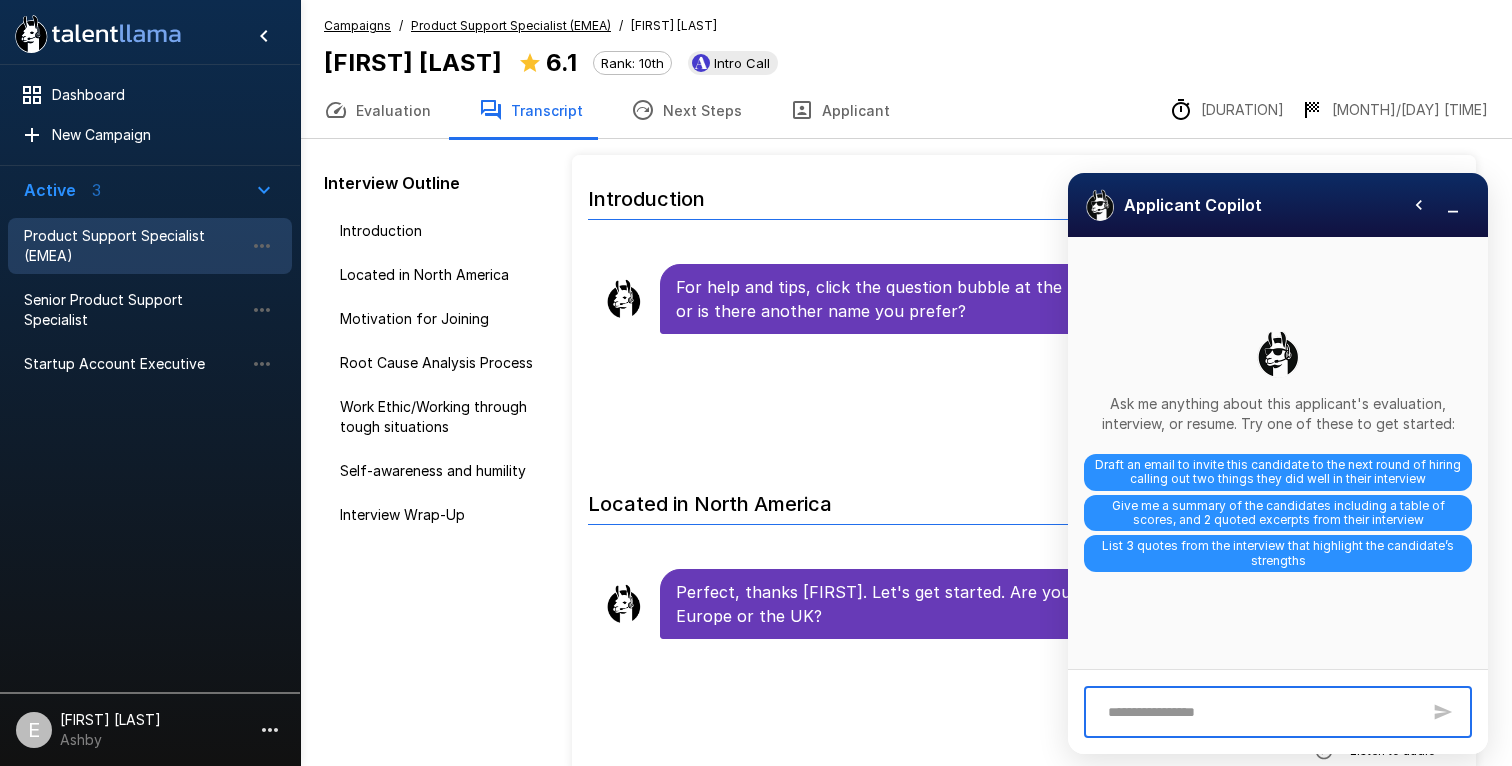 click at bounding box center (1259, 712) 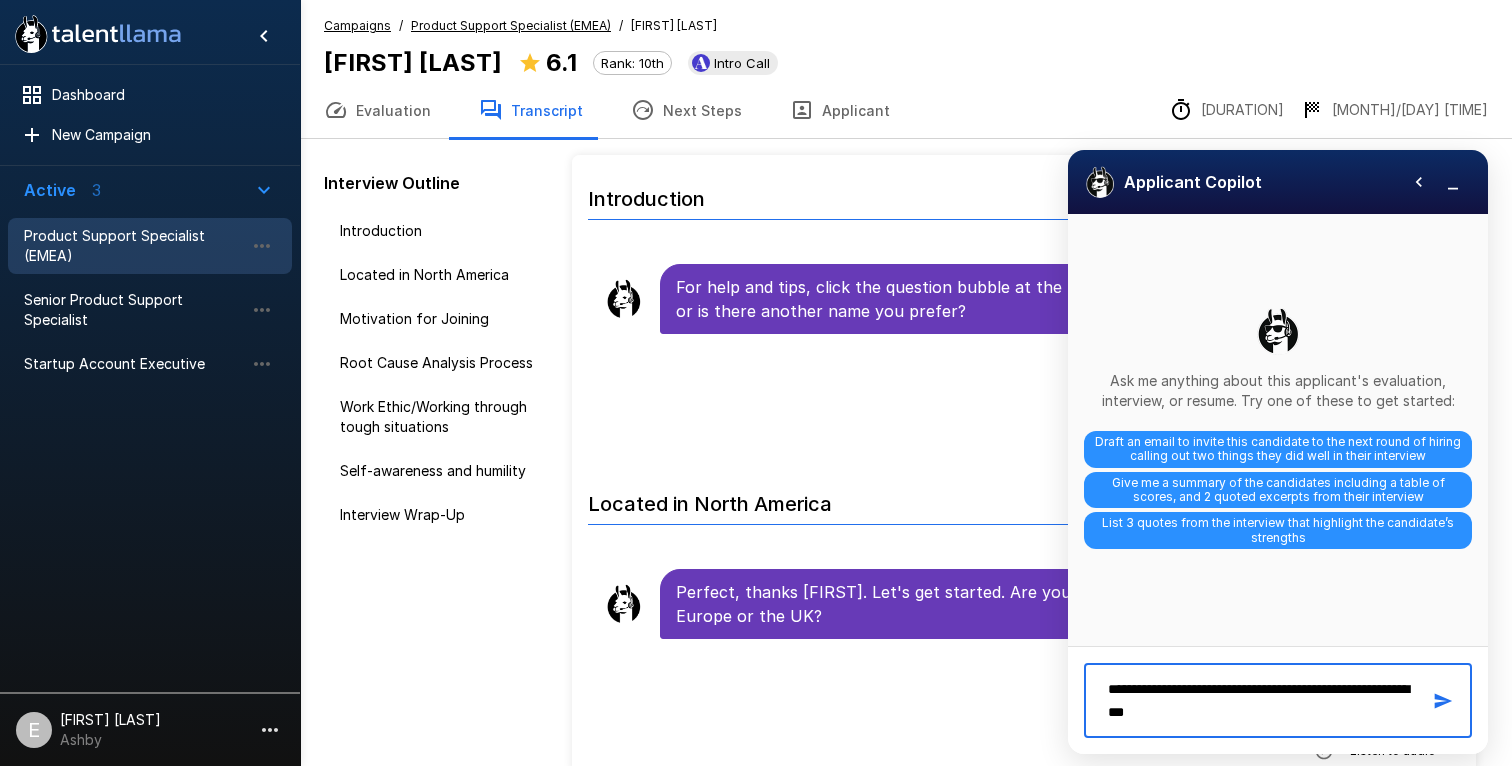 type on "**********" 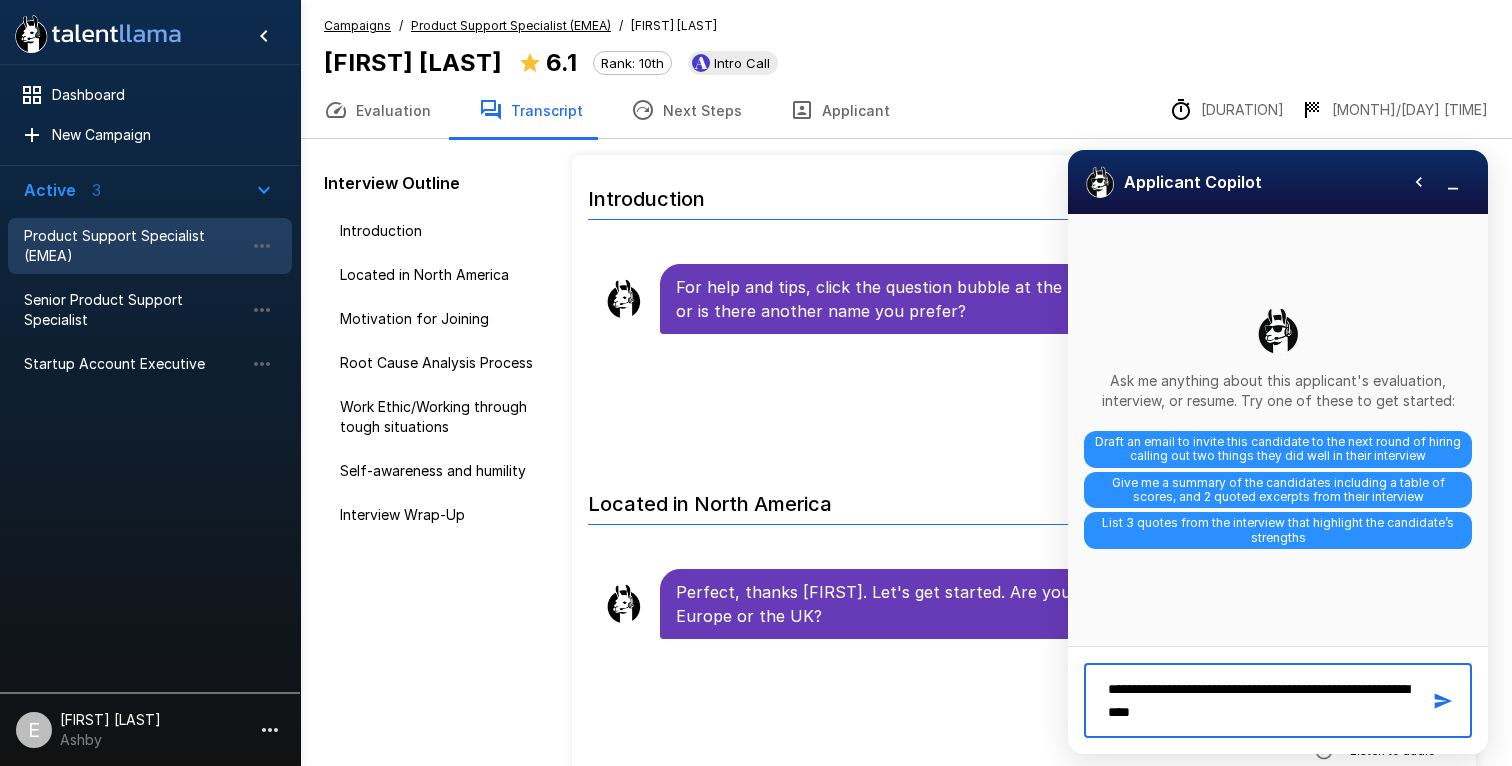 type 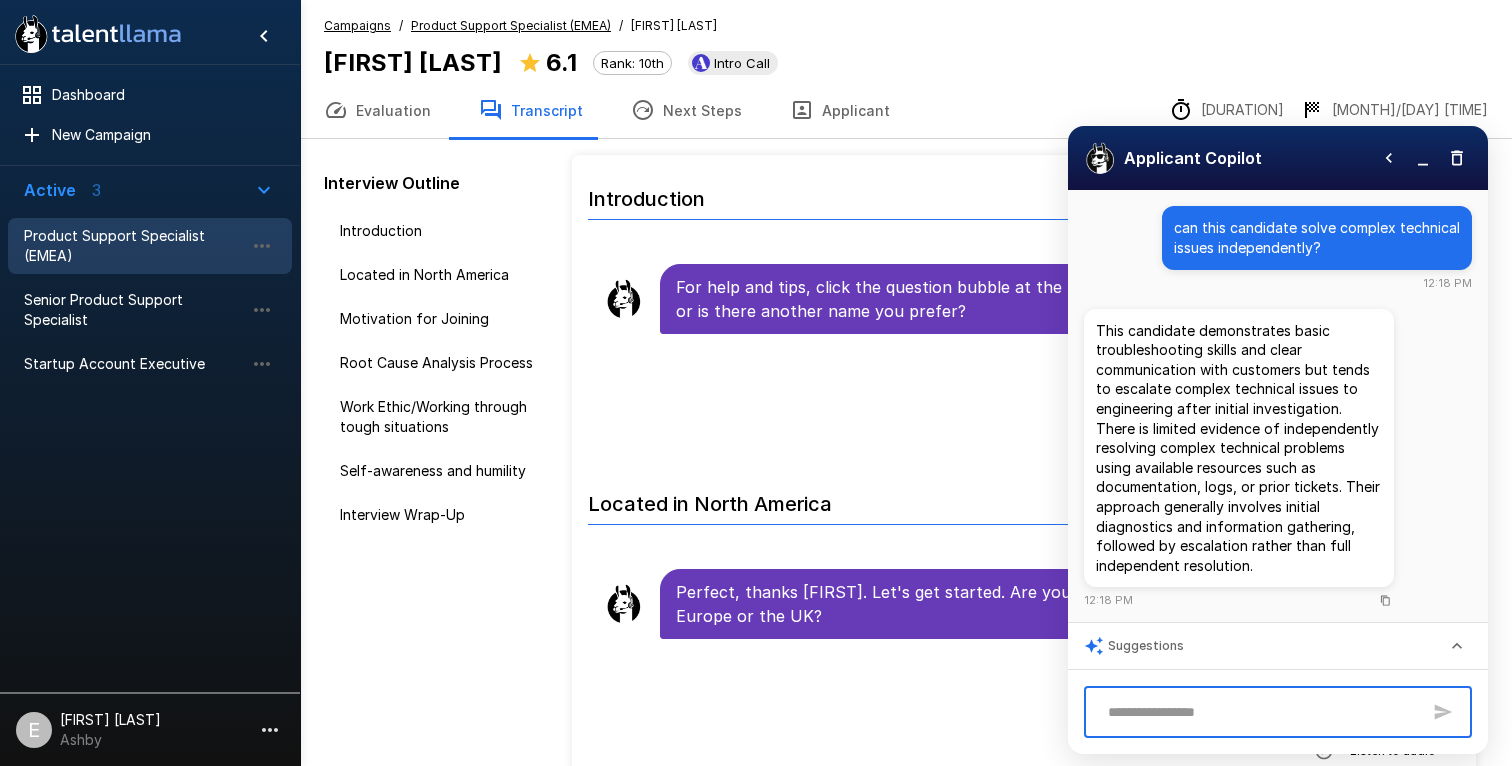 click 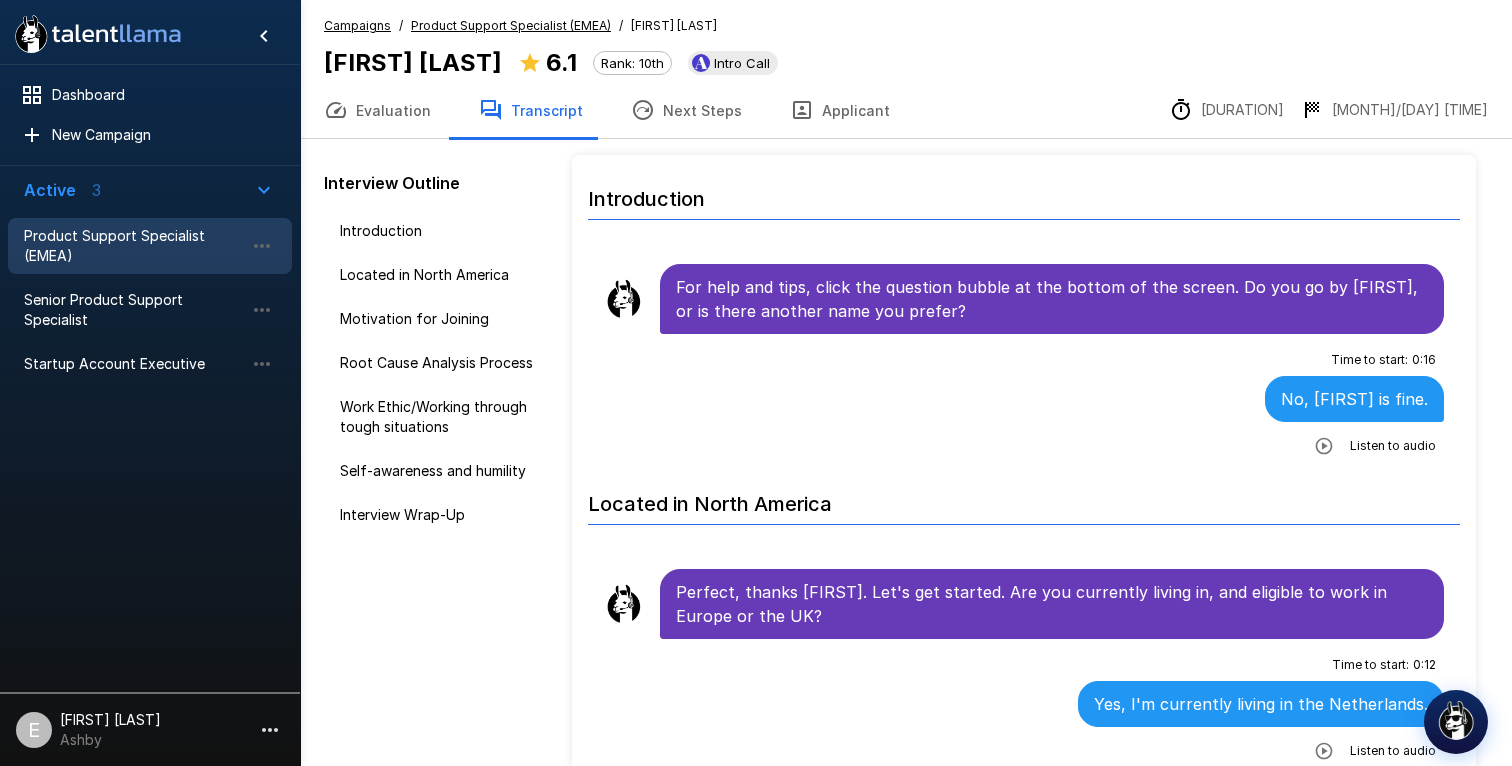 scroll, scrollTop: 1257, scrollLeft: 0, axis: vertical 